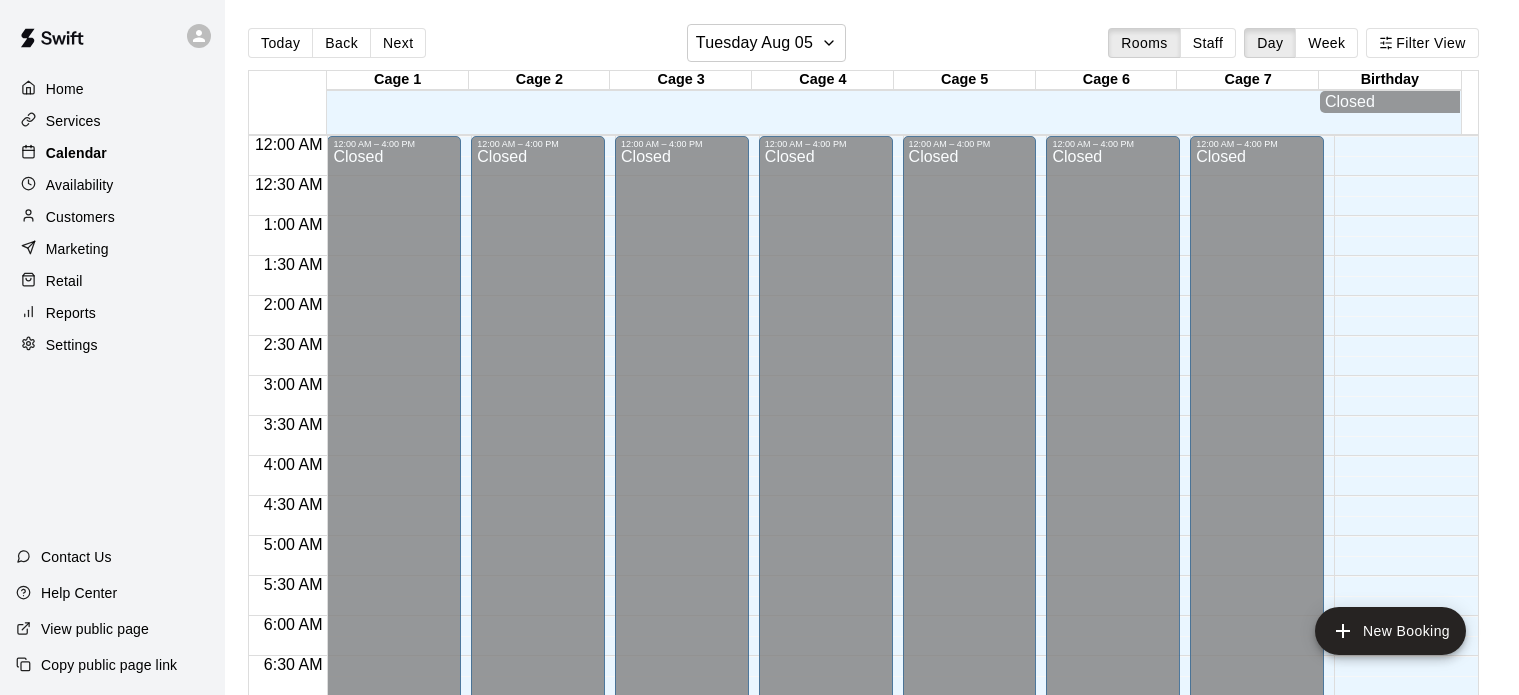 scroll, scrollTop: 0, scrollLeft: 0, axis: both 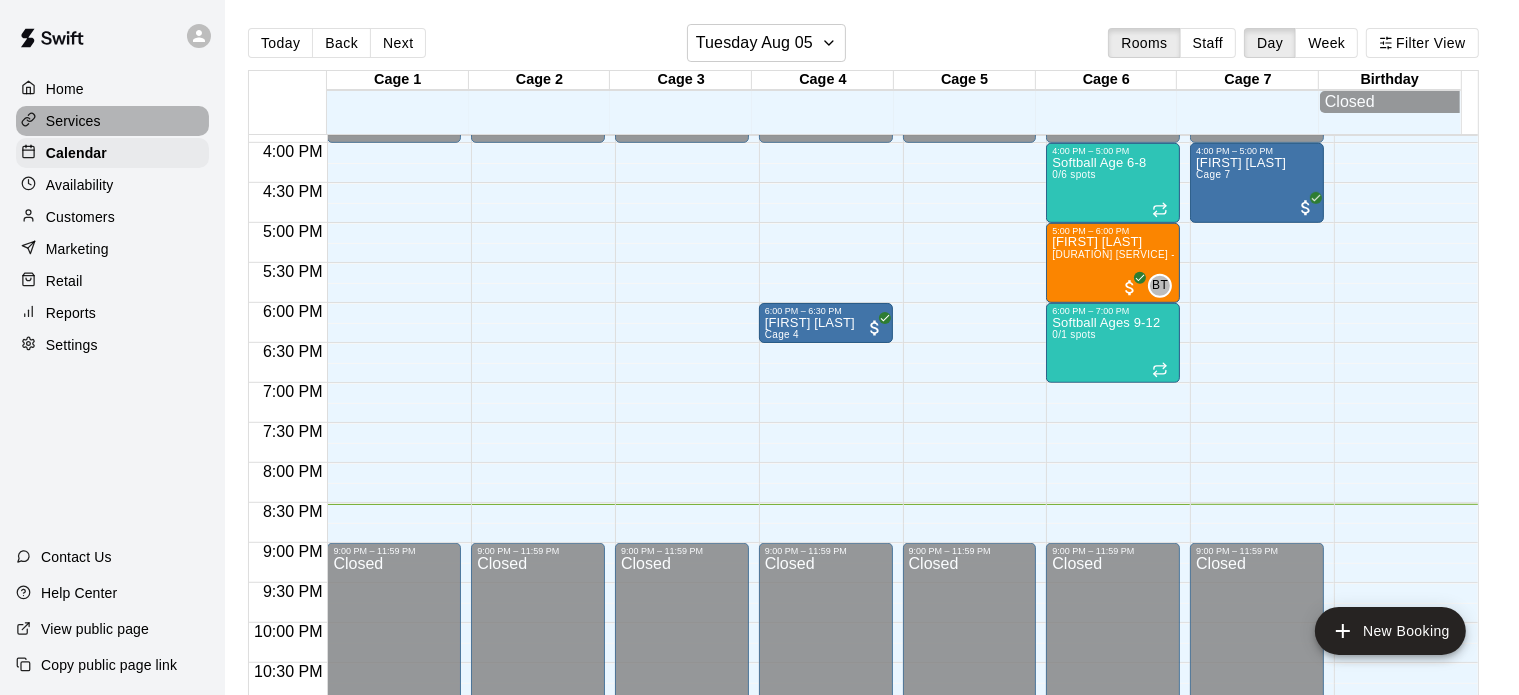 click on "Services" at bounding box center [73, 121] 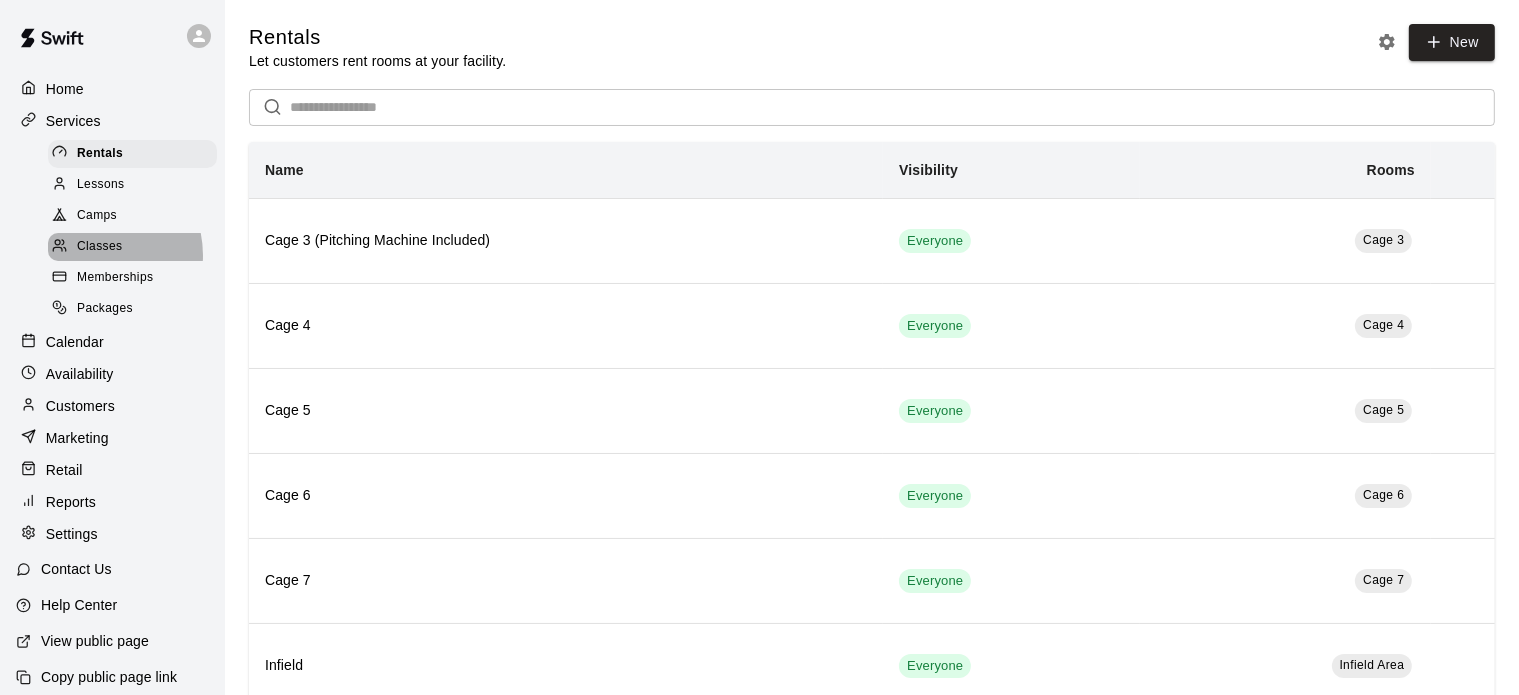 click on "Classes" at bounding box center (99, 247) 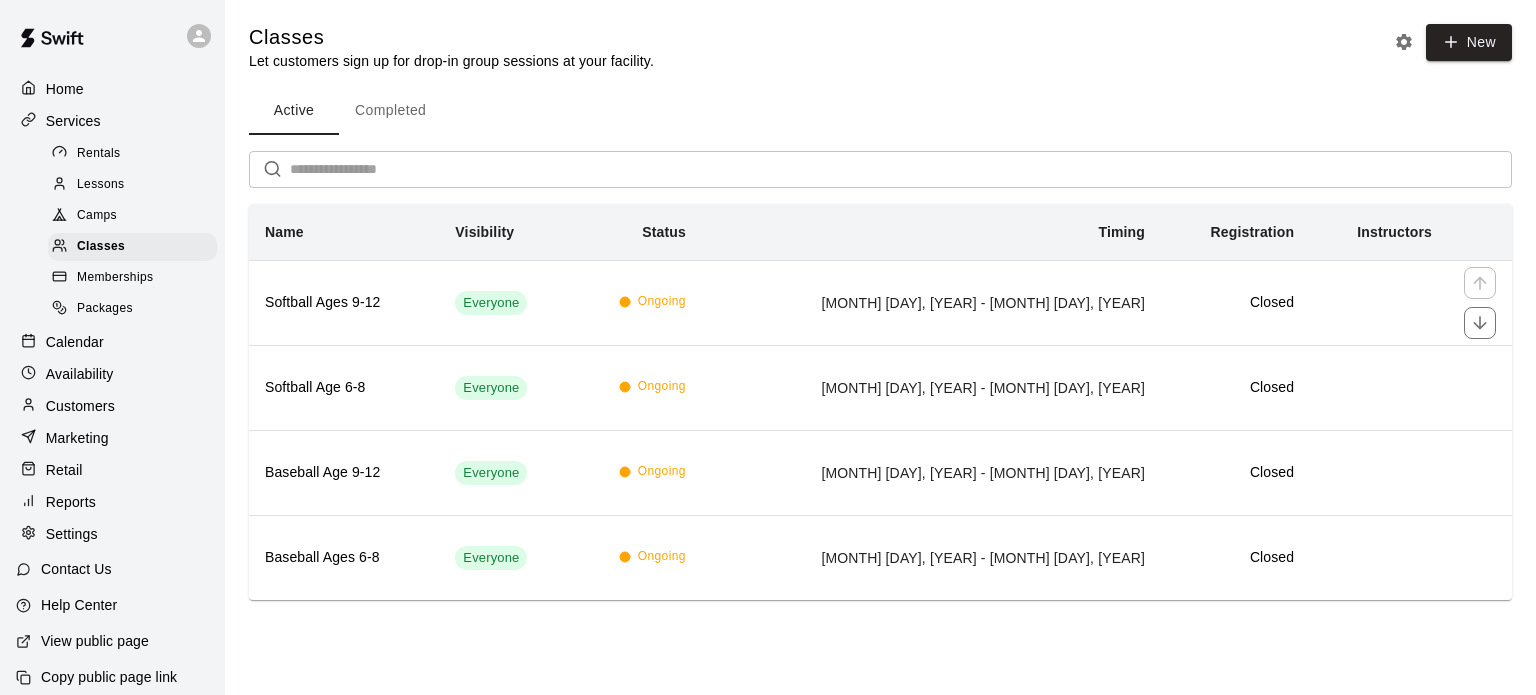 click on "Softball Ages 9-12" at bounding box center [344, 303] 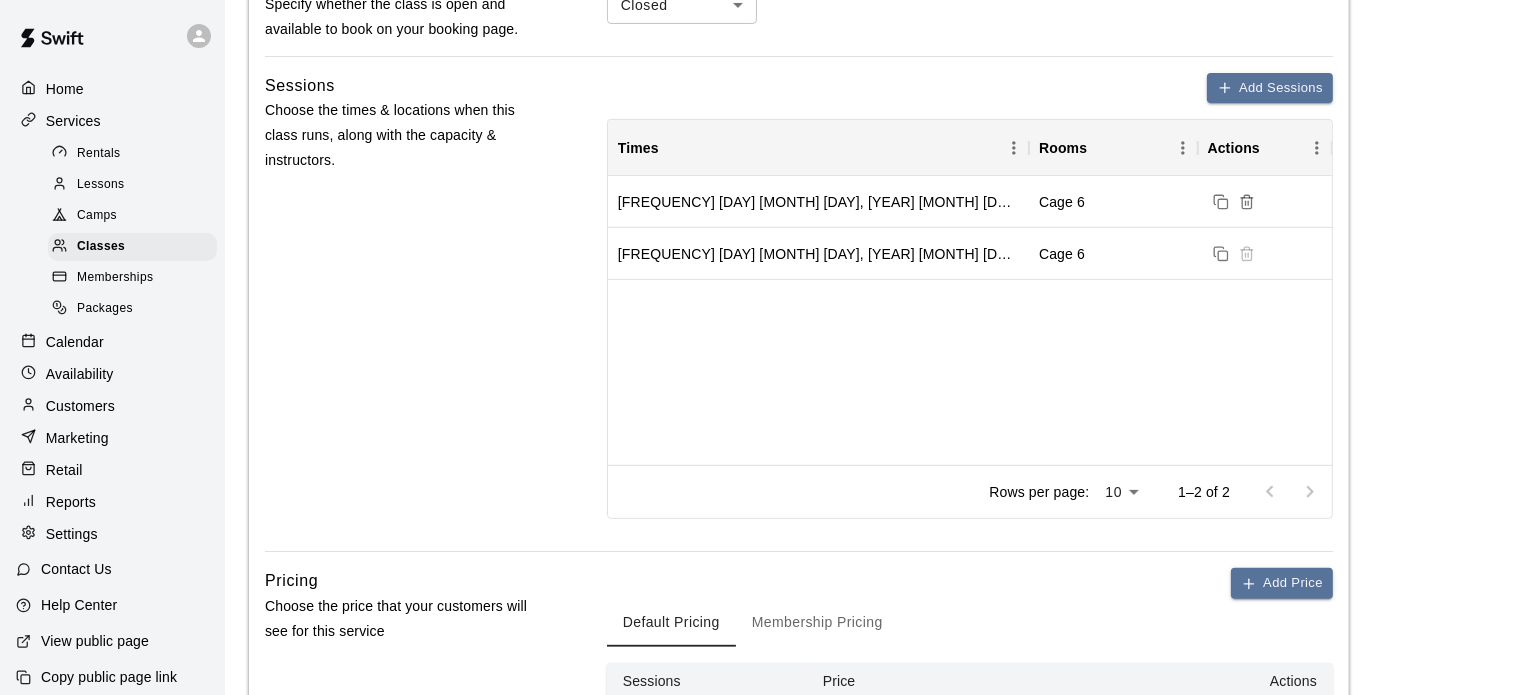 scroll, scrollTop: 1451, scrollLeft: 0, axis: vertical 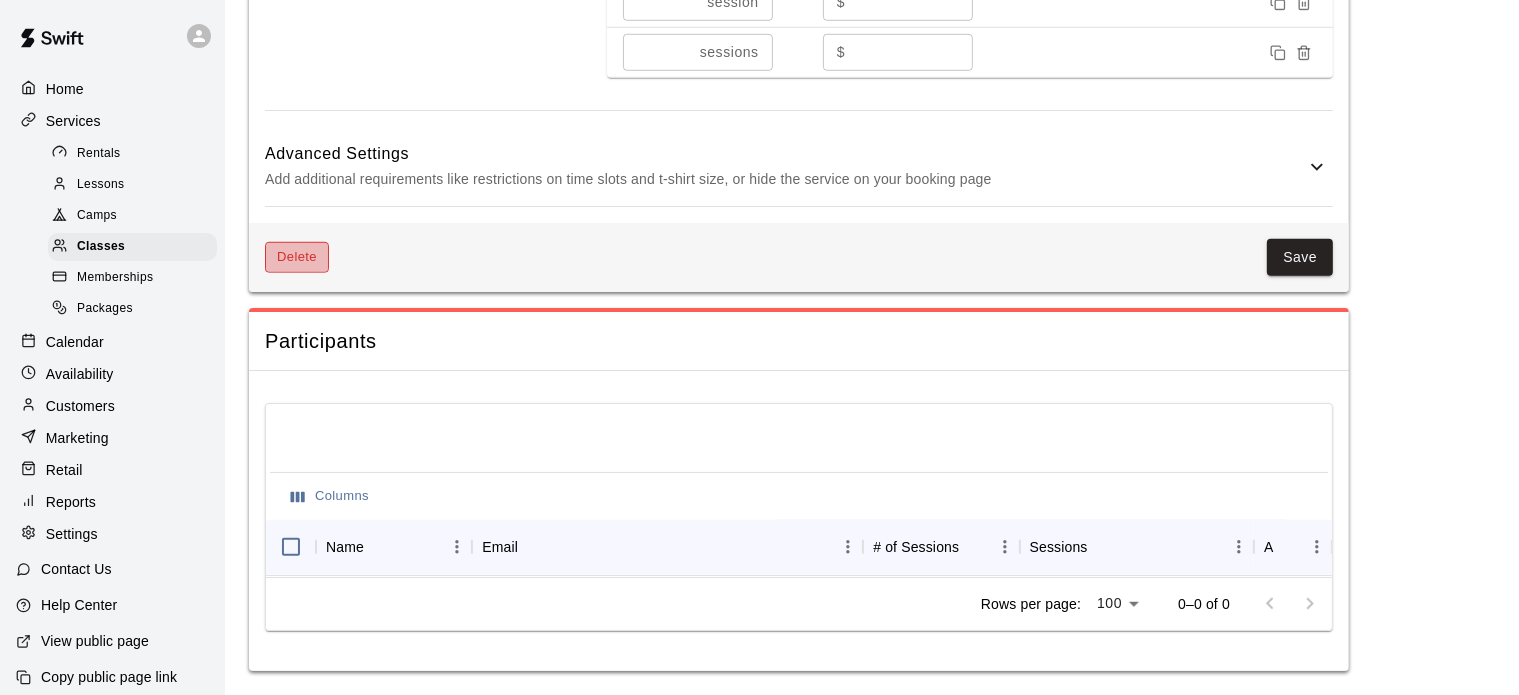click on "Delete" at bounding box center (297, 257) 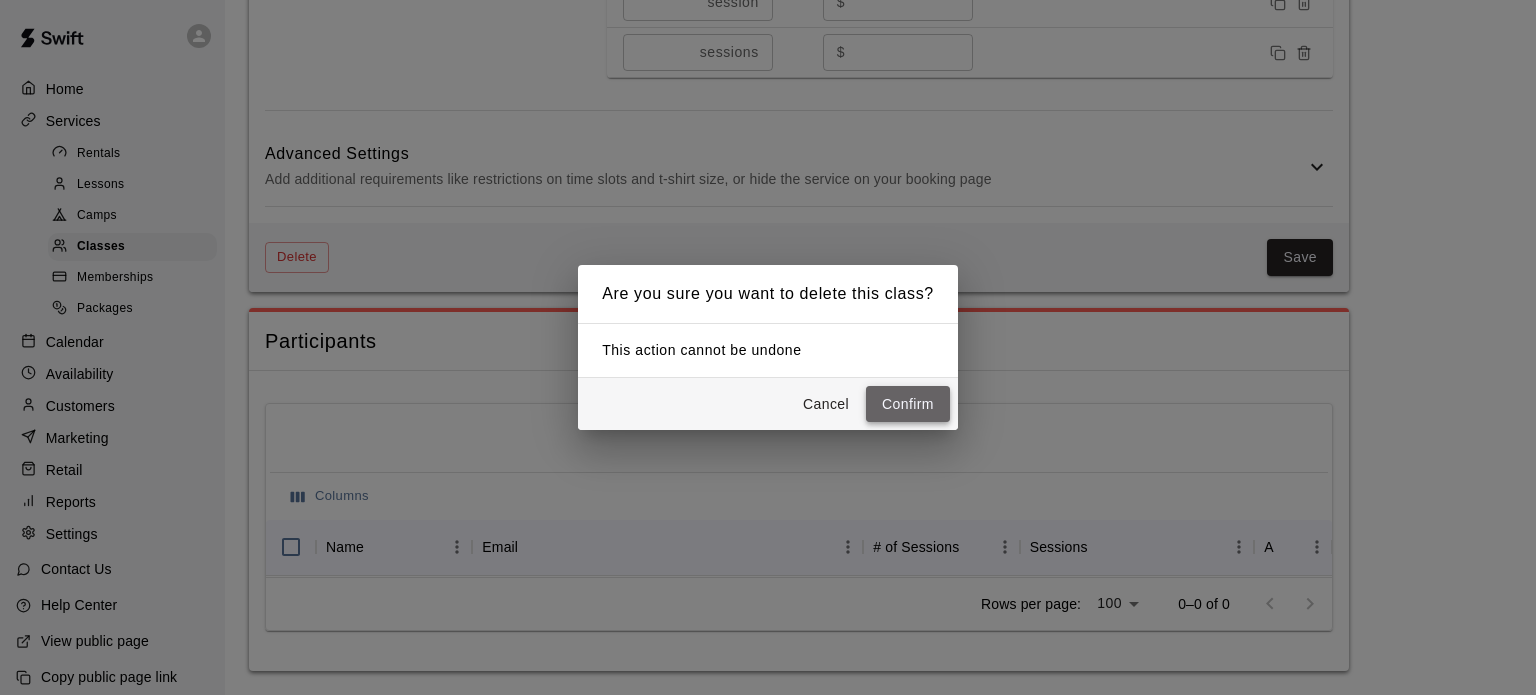 click on "Confirm" at bounding box center (908, 404) 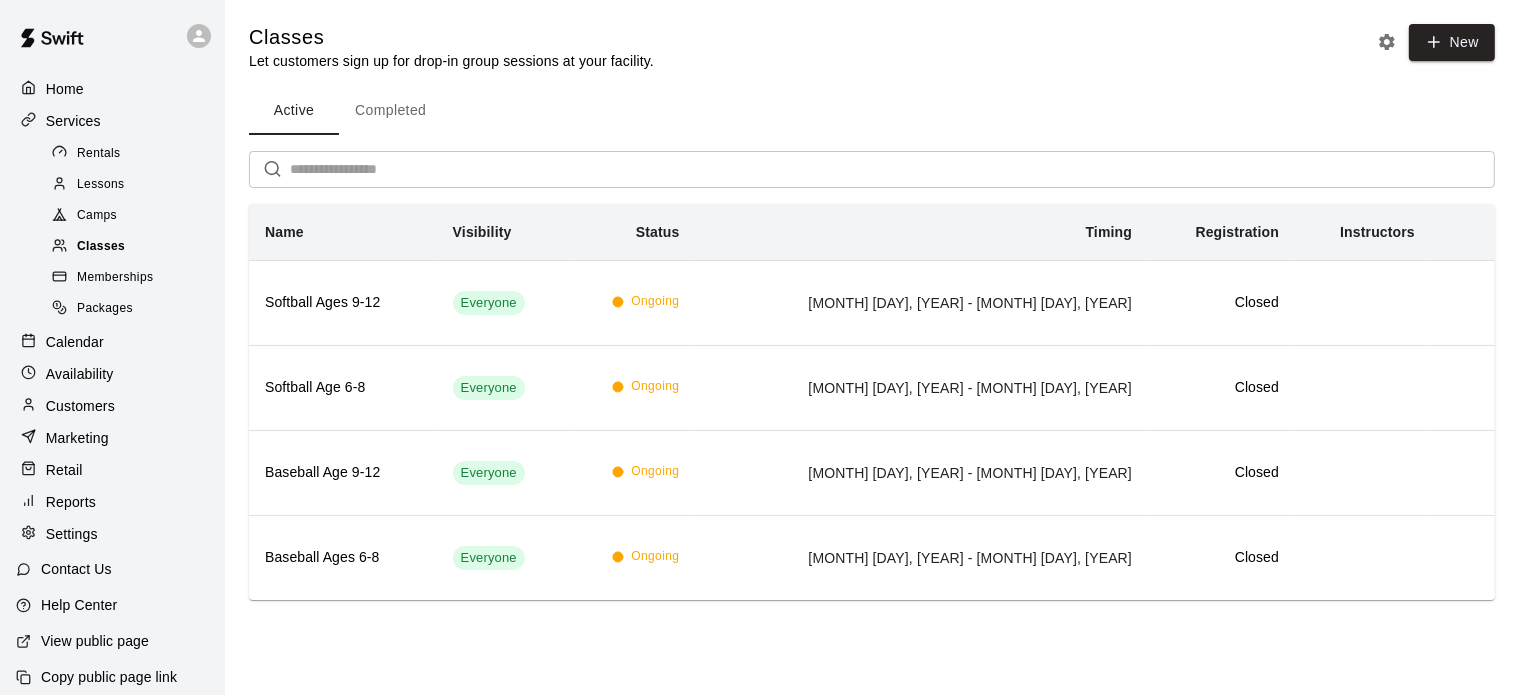 scroll, scrollTop: 0, scrollLeft: 0, axis: both 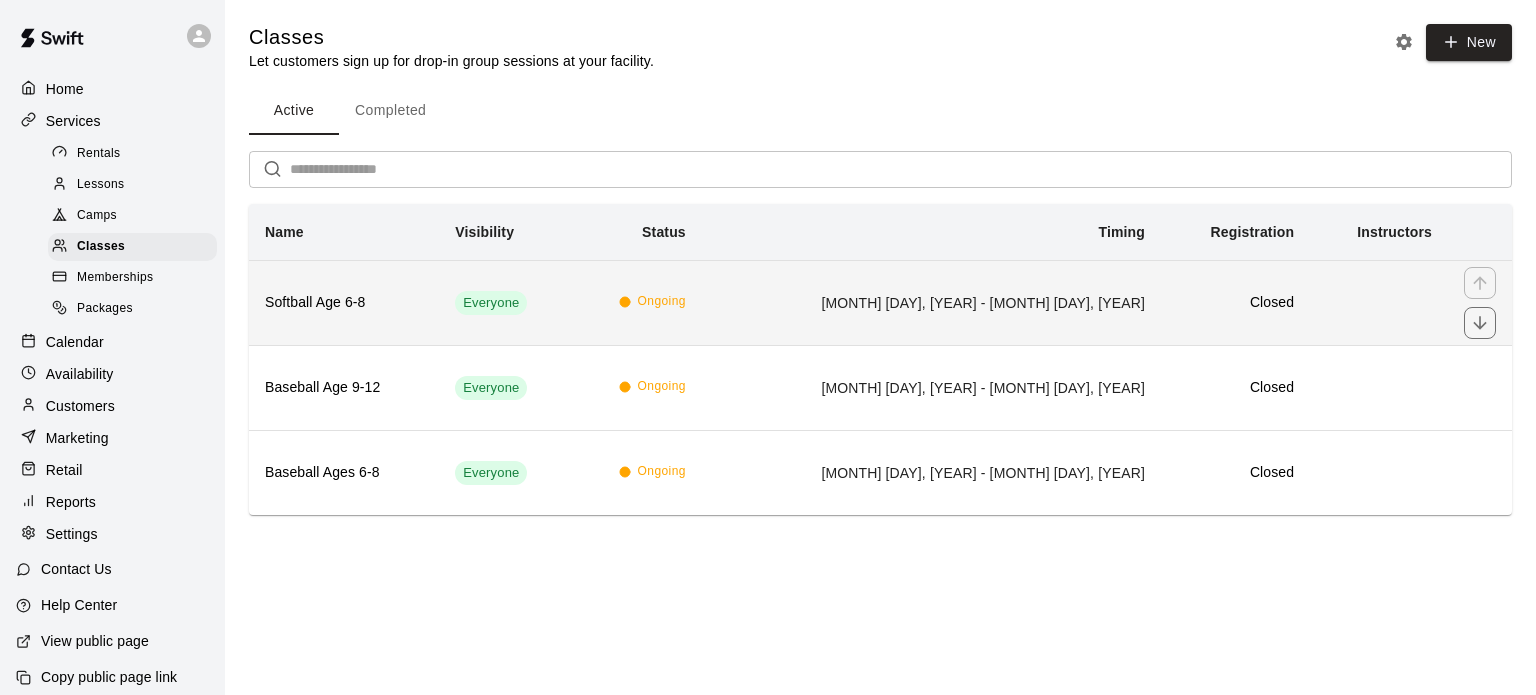 click on "Softball Age 6-8" at bounding box center [344, 303] 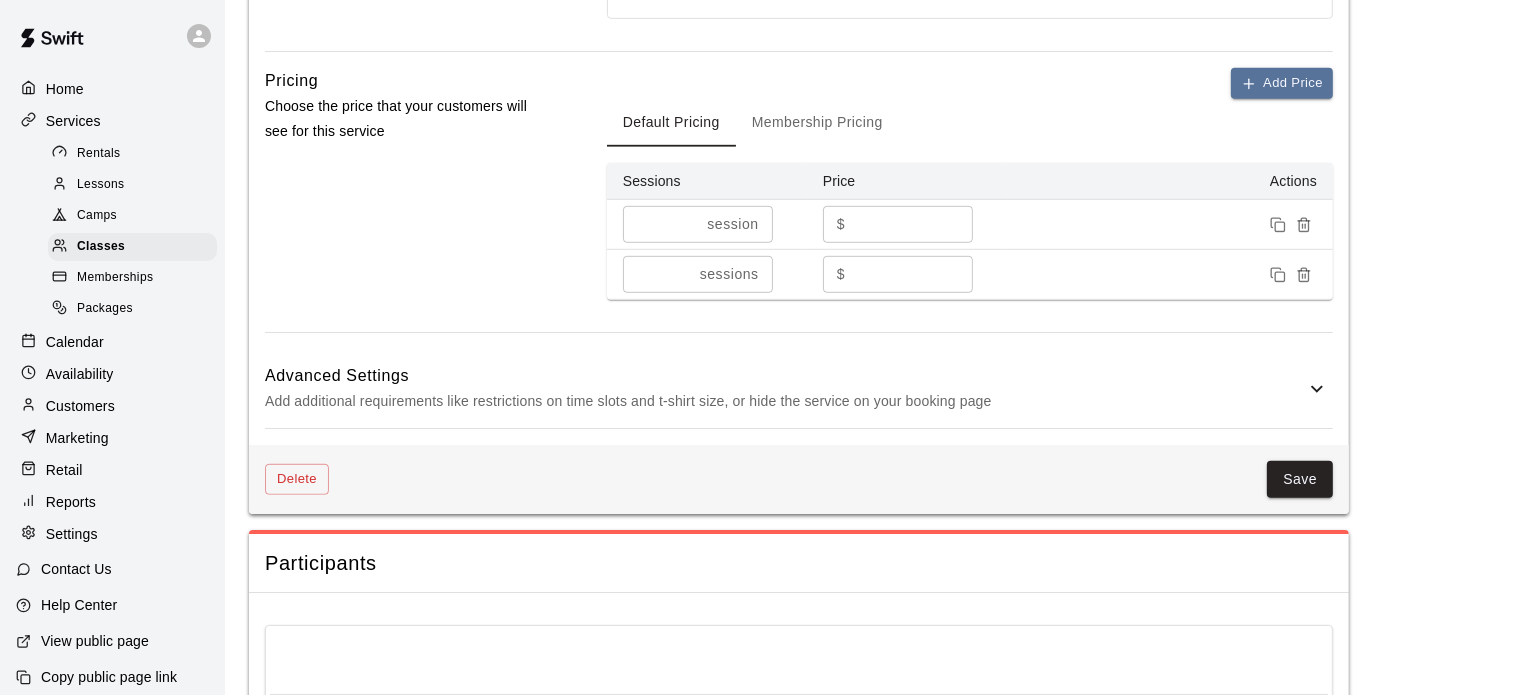 scroll, scrollTop: 1451, scrollLeft: 0, axis: vertical 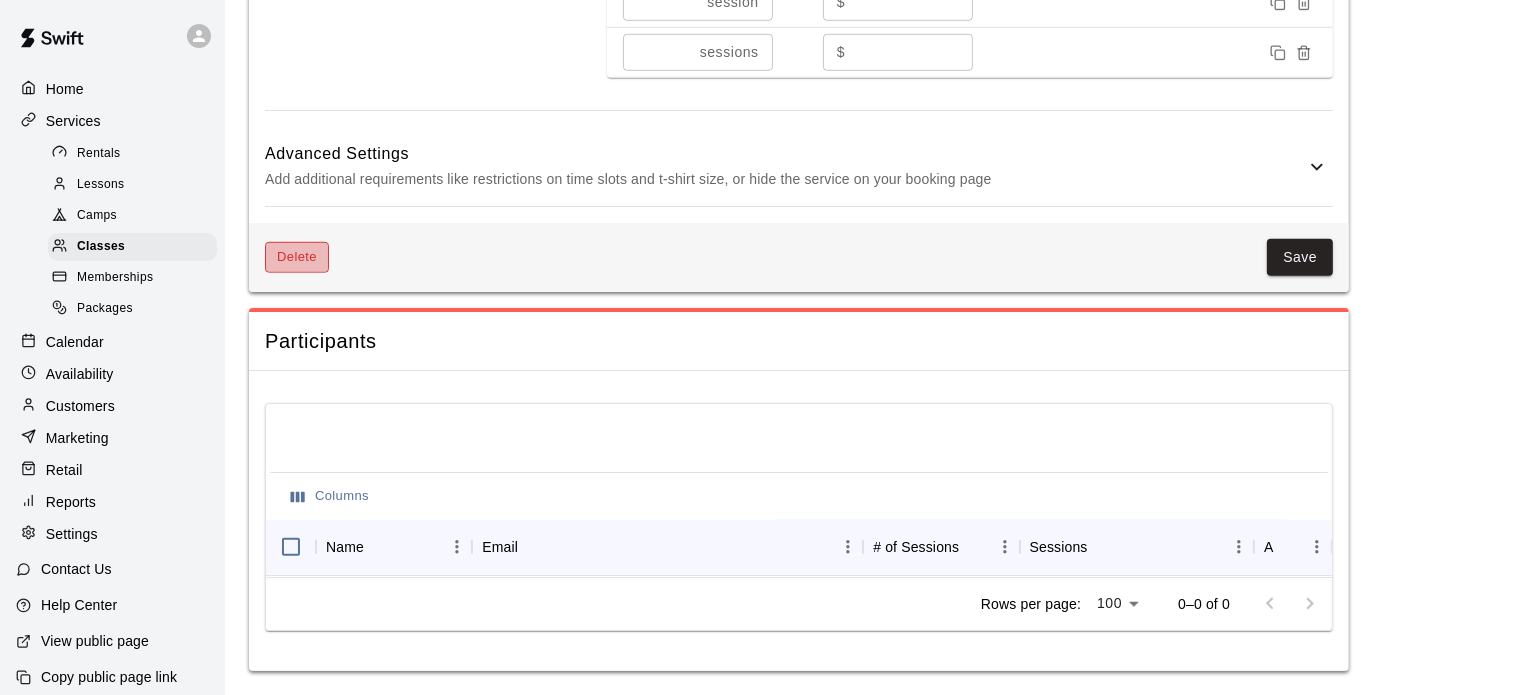 click on "Delete" at bounding box center (297, 257) 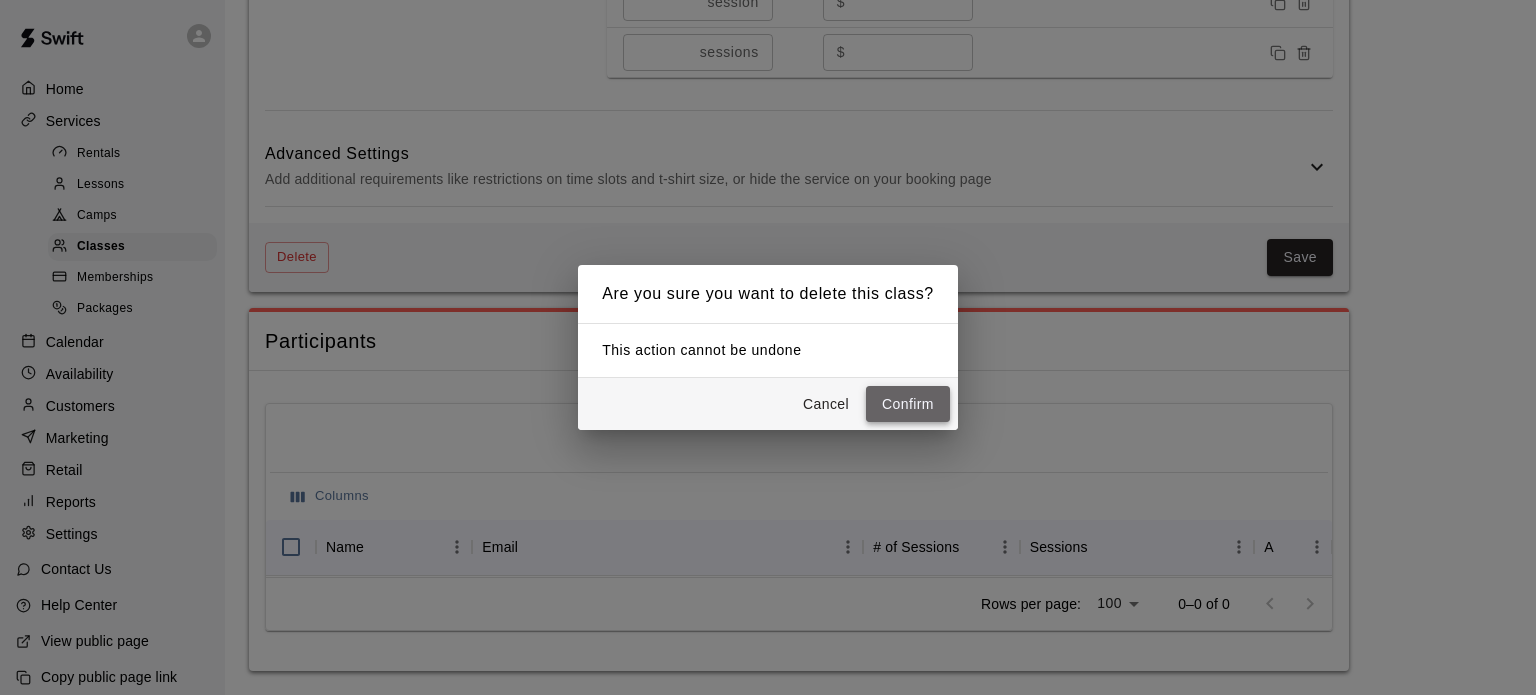 click on "Confirm" at bounding box center (908, 404) 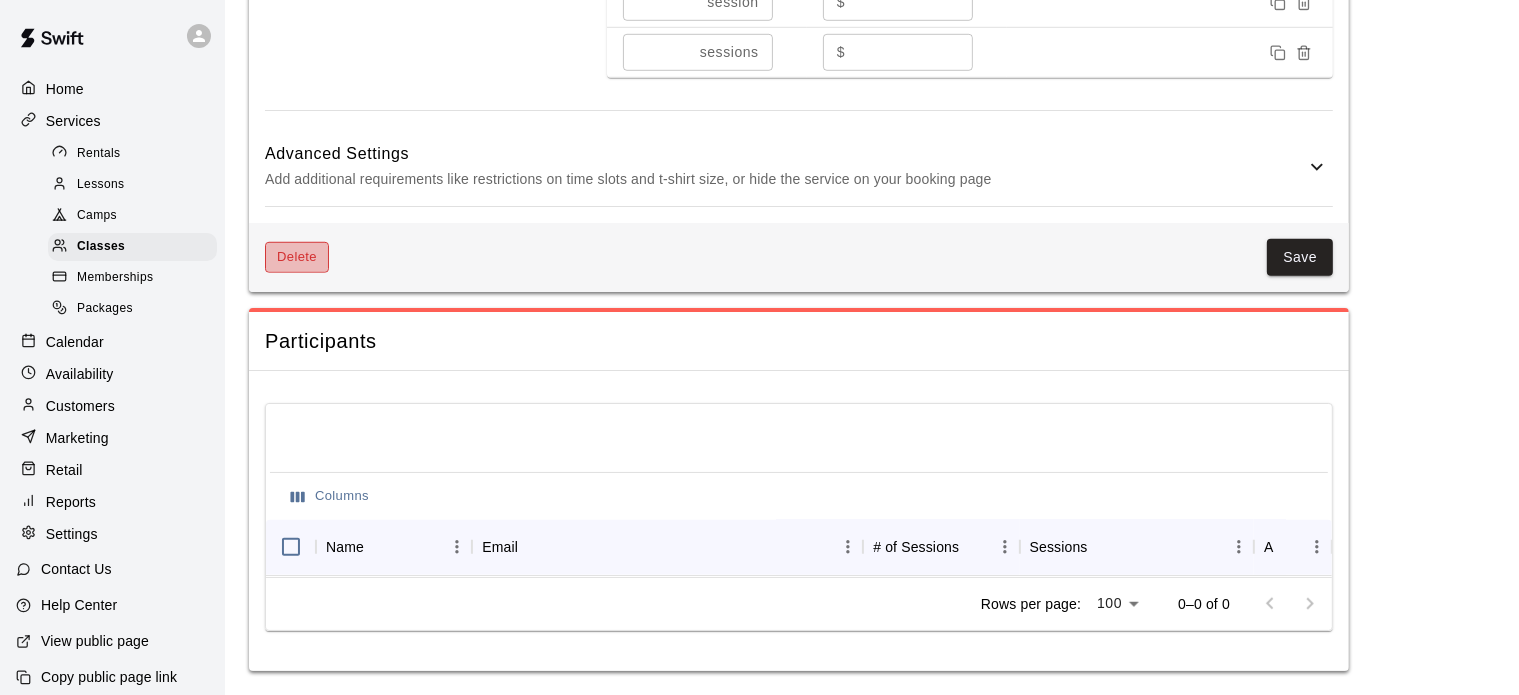 click on "Delete" at bounding box center [297, 257] 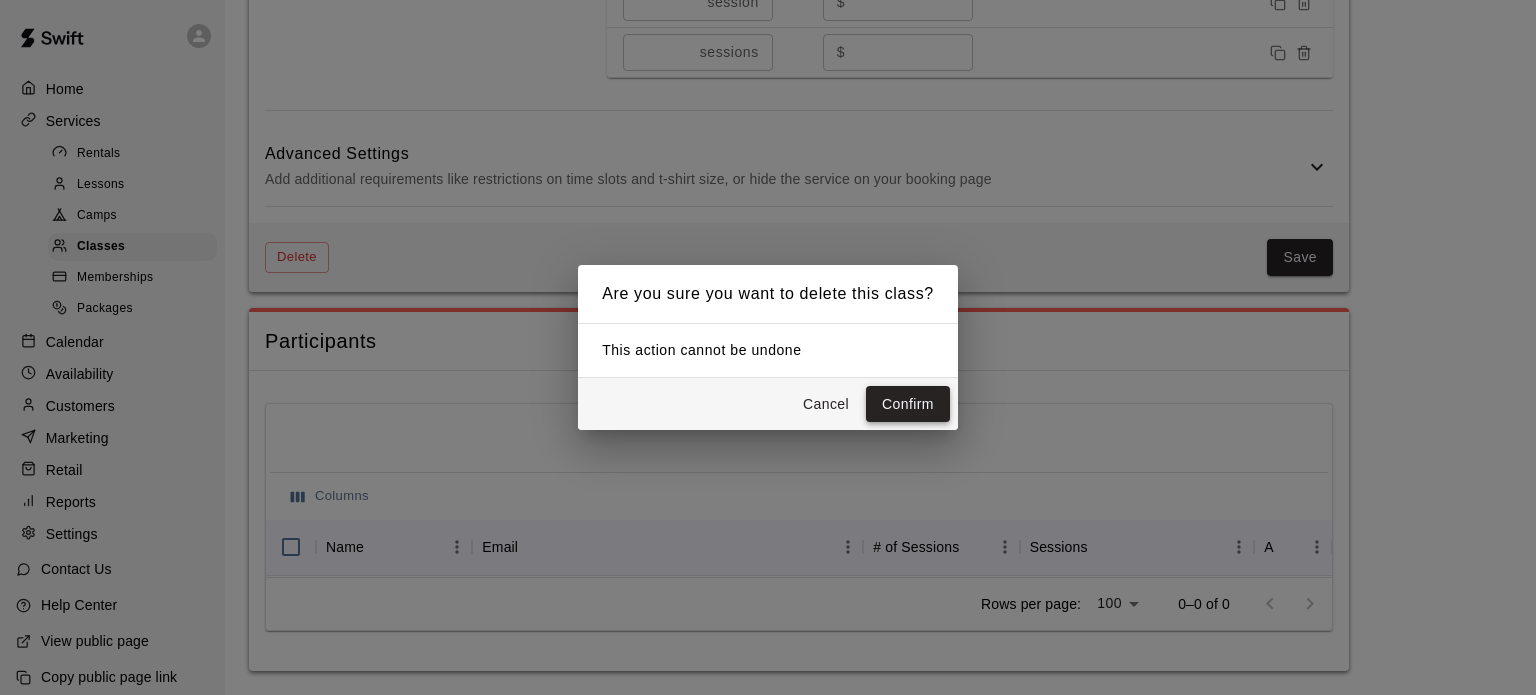 click on "Confirm" at bounding box center [908, 404] 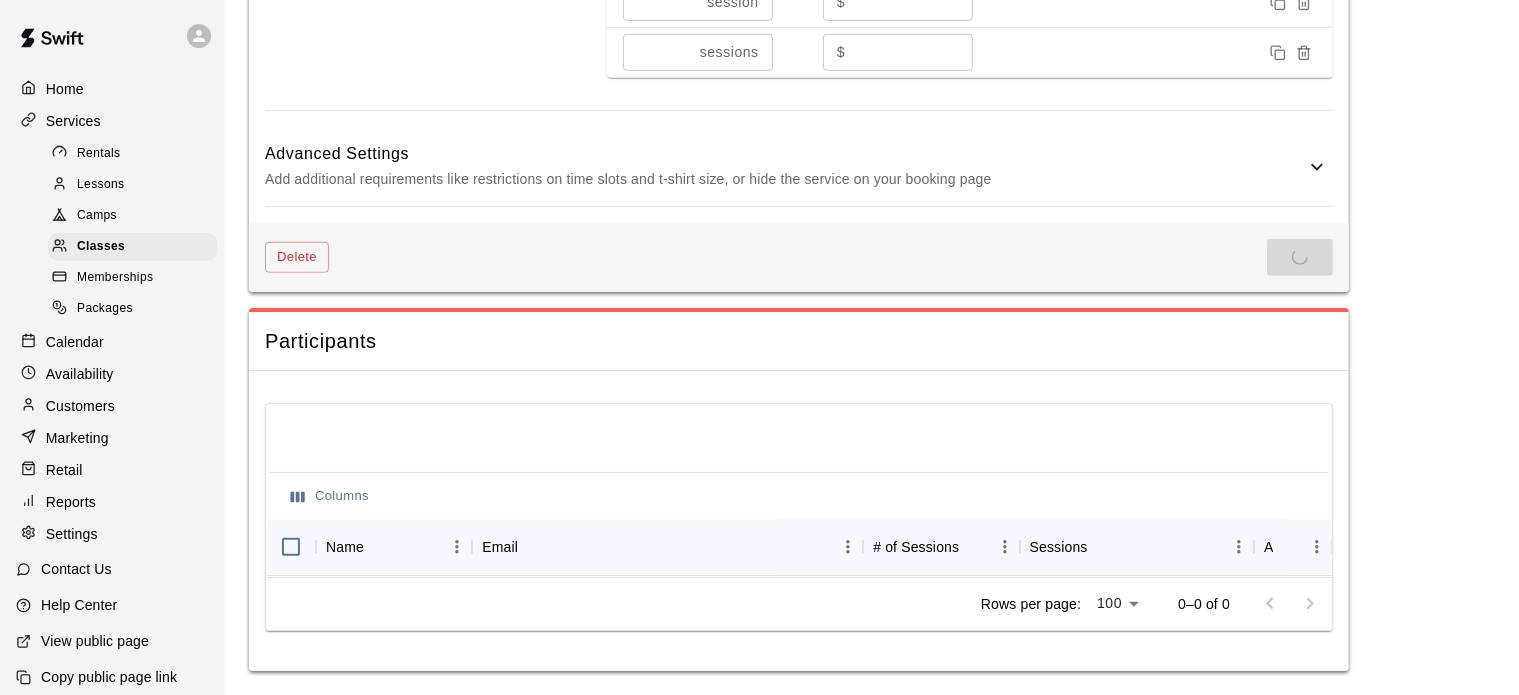 scroll, scrollTop: 0, scrollLeft: 0, axis: both 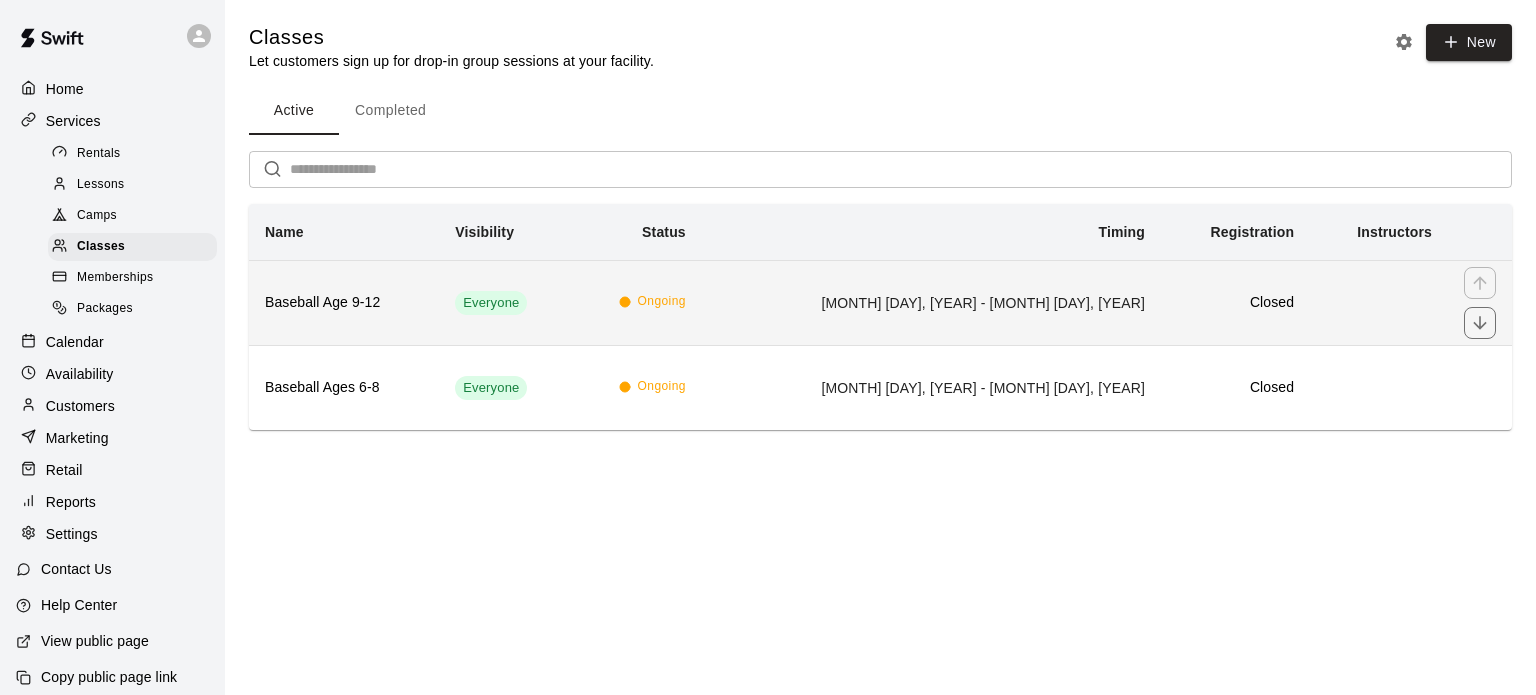 click on "Baseball Age 9-12" at bounding box center (344, 303) 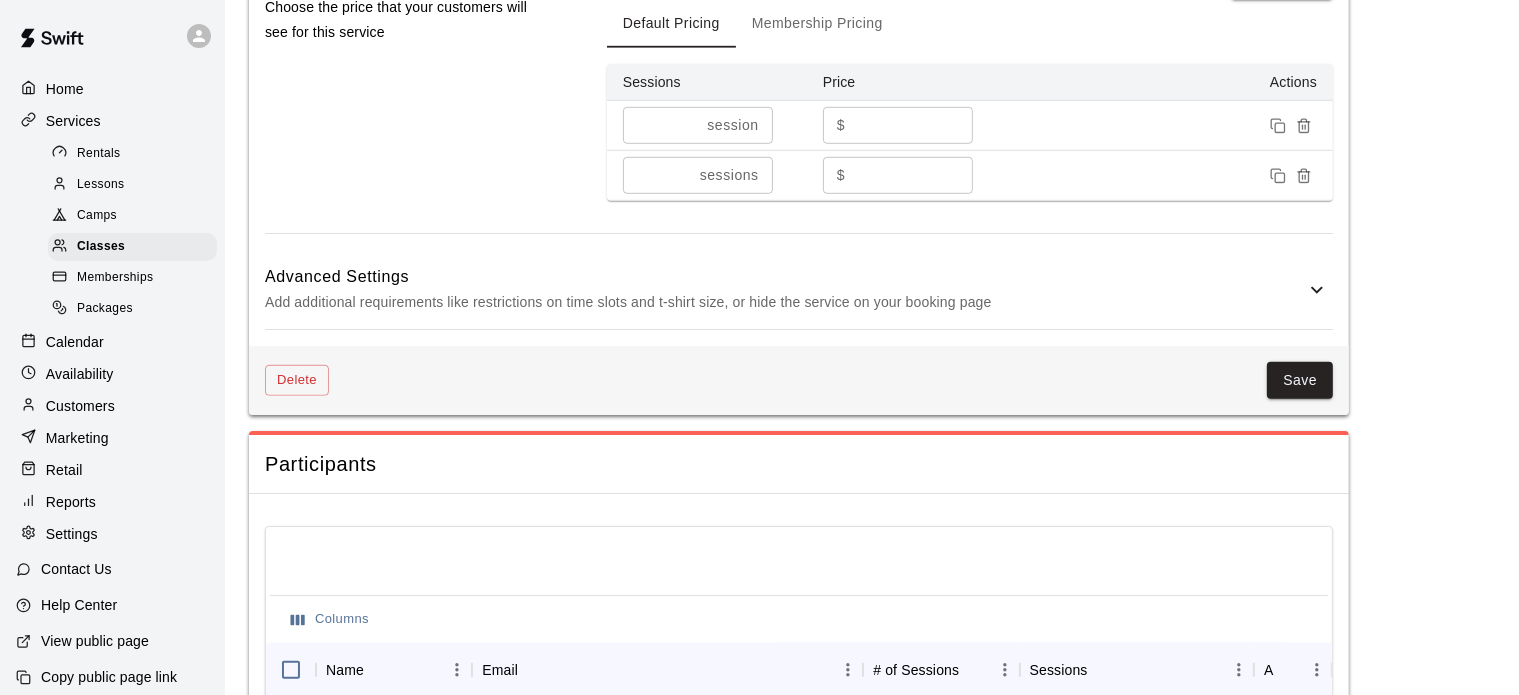 scroll, scrollTop: 1451, scrollLeft: 0, axis: vertical 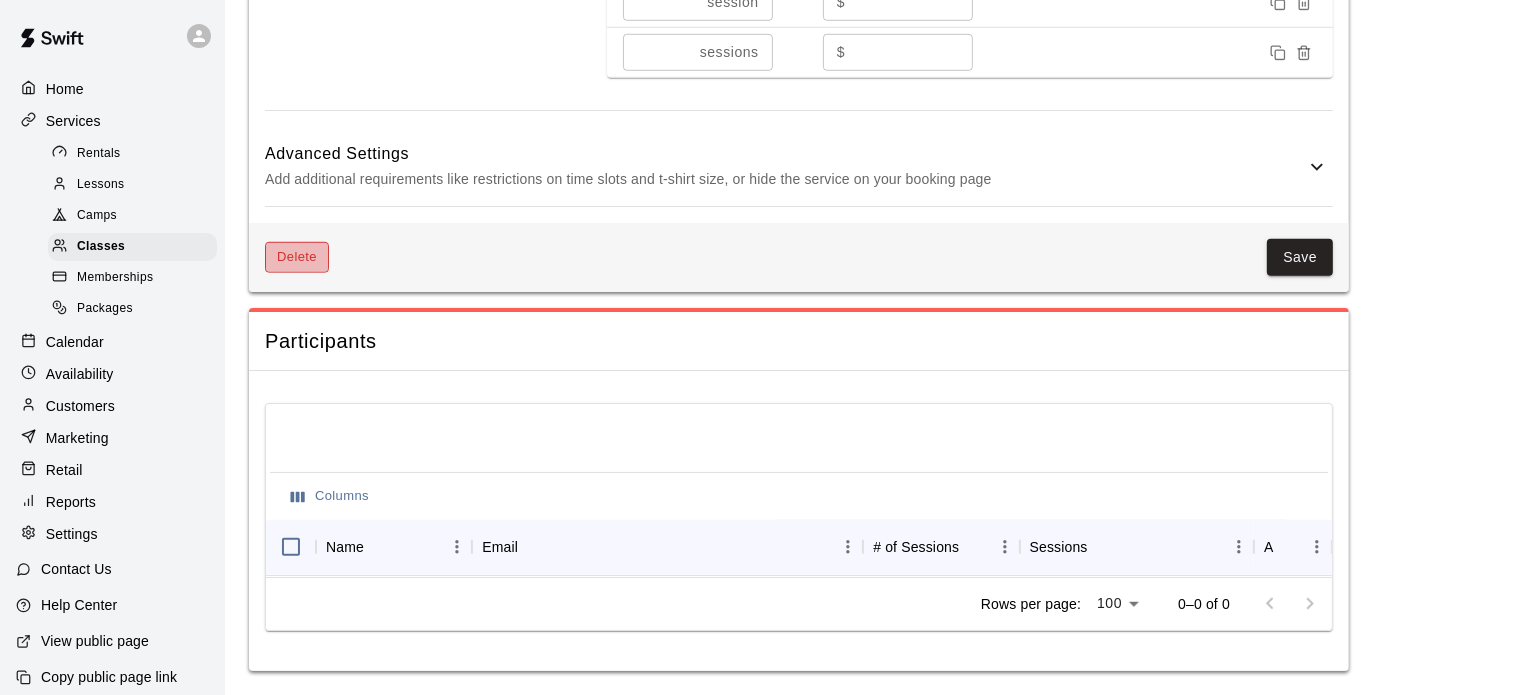 click on "Delete" at bounding box center [297, 257] 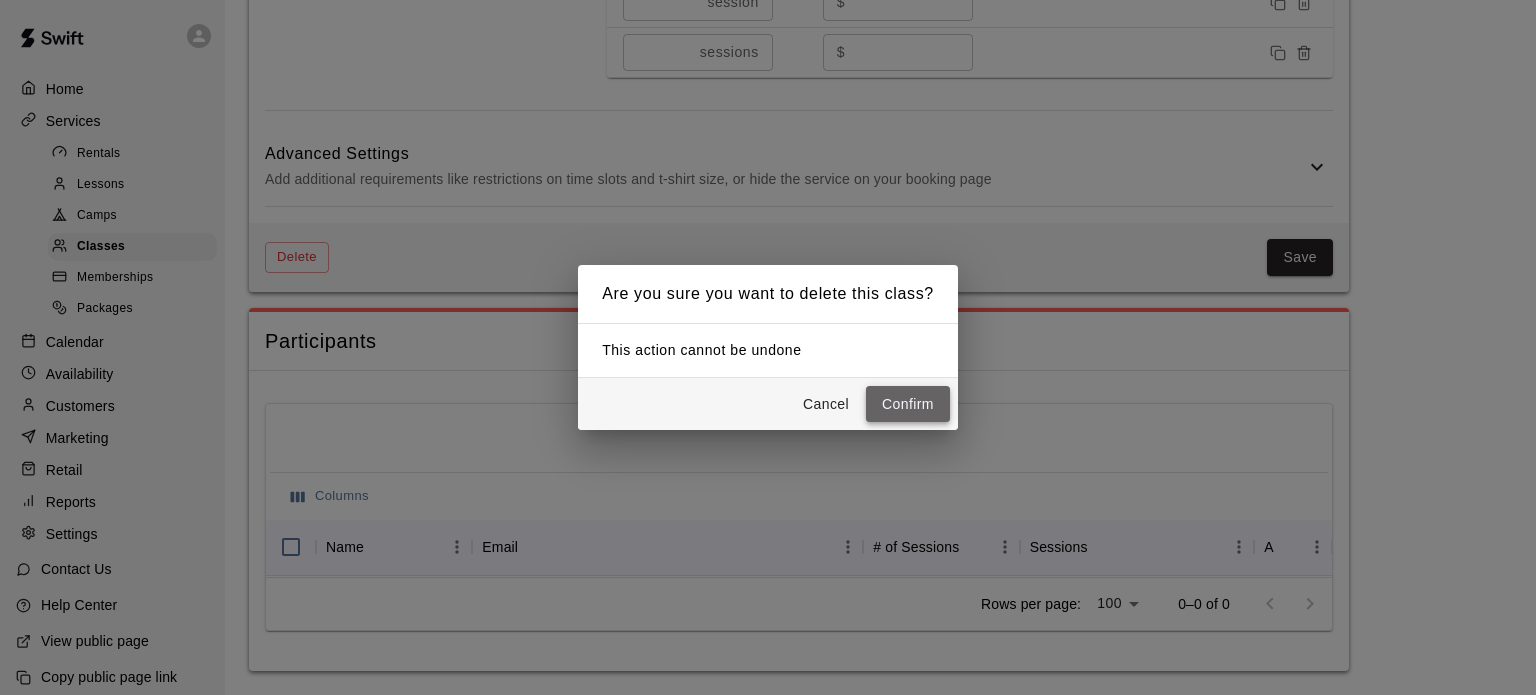 click on "Confirm" at bounding box center [908, 404] 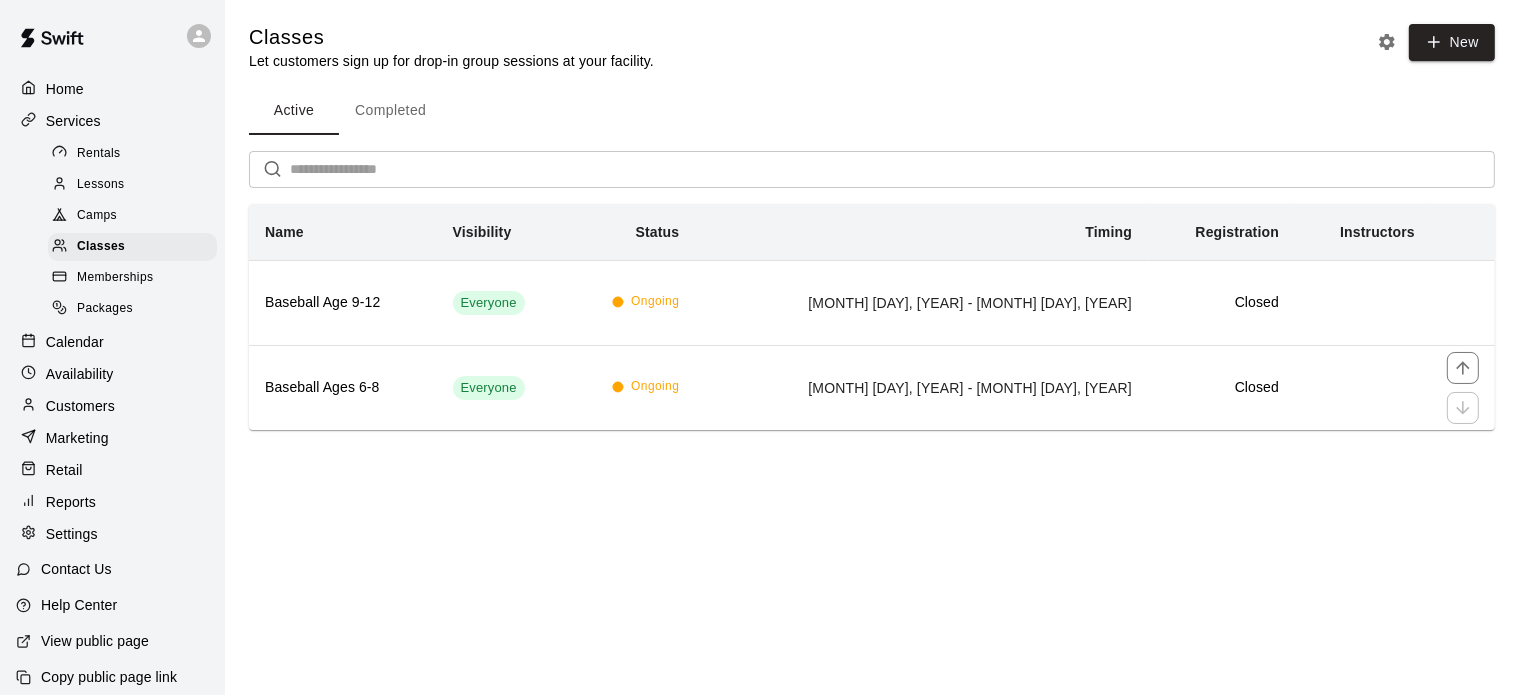 scroll, scrollTop: 0, scrollLeft: 0, axis: both 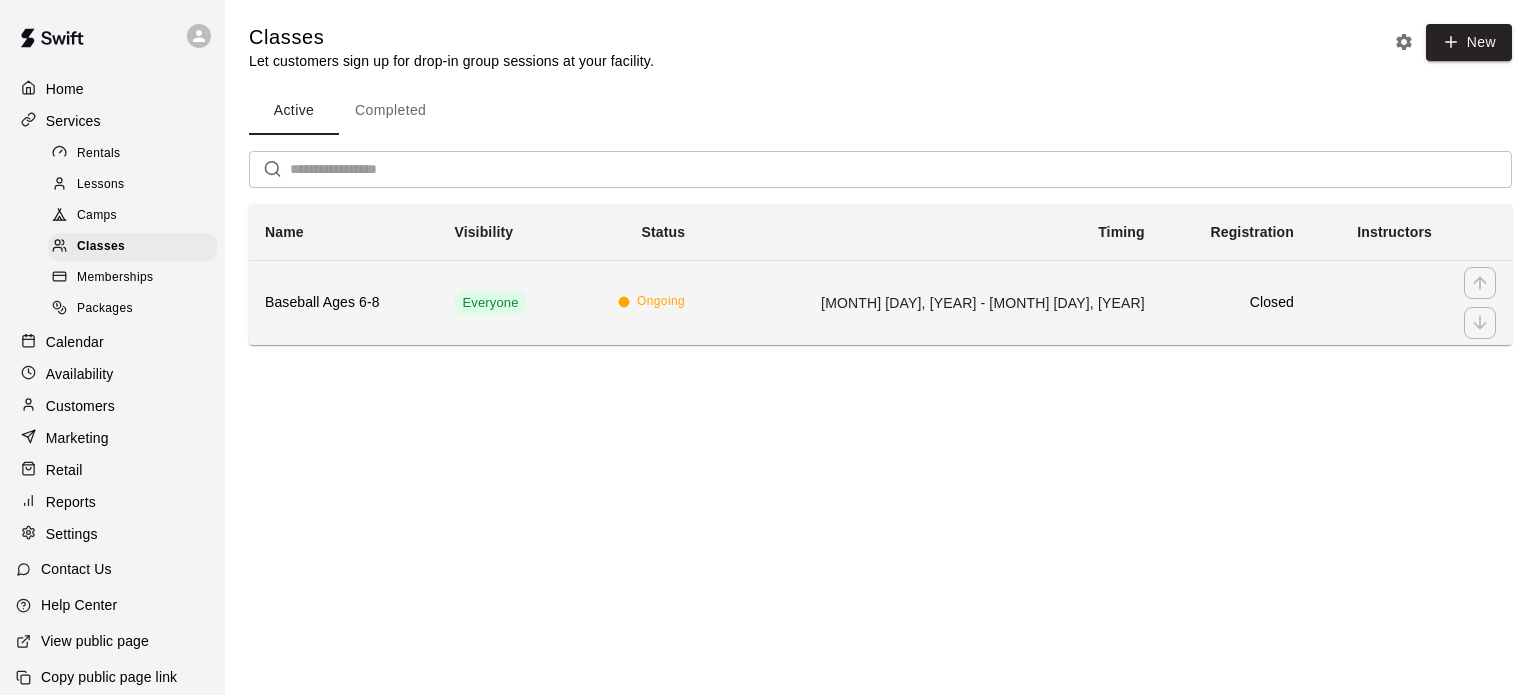 click on "Everyone" at bounding box center [505, 302] 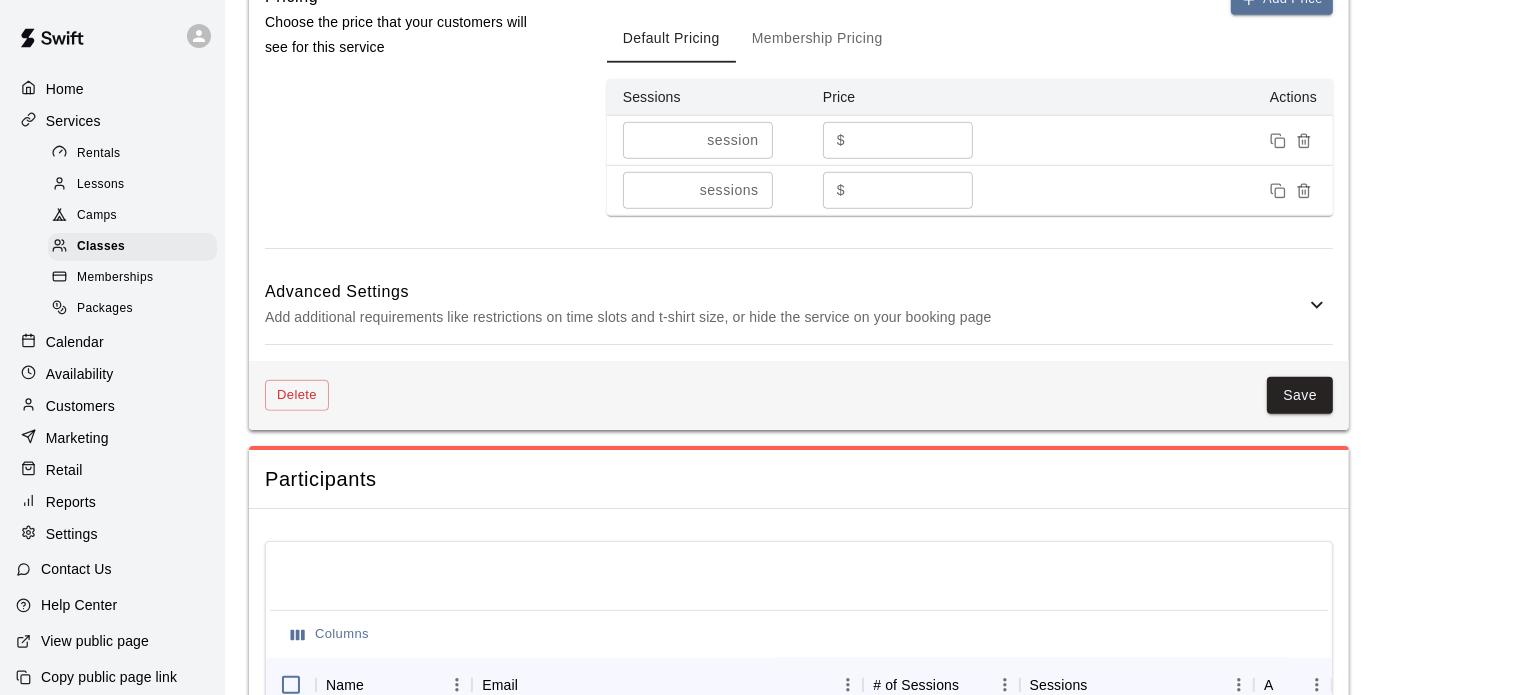 scroll, scrollTop: 1306, scrollLeft: 0, axis: vertical 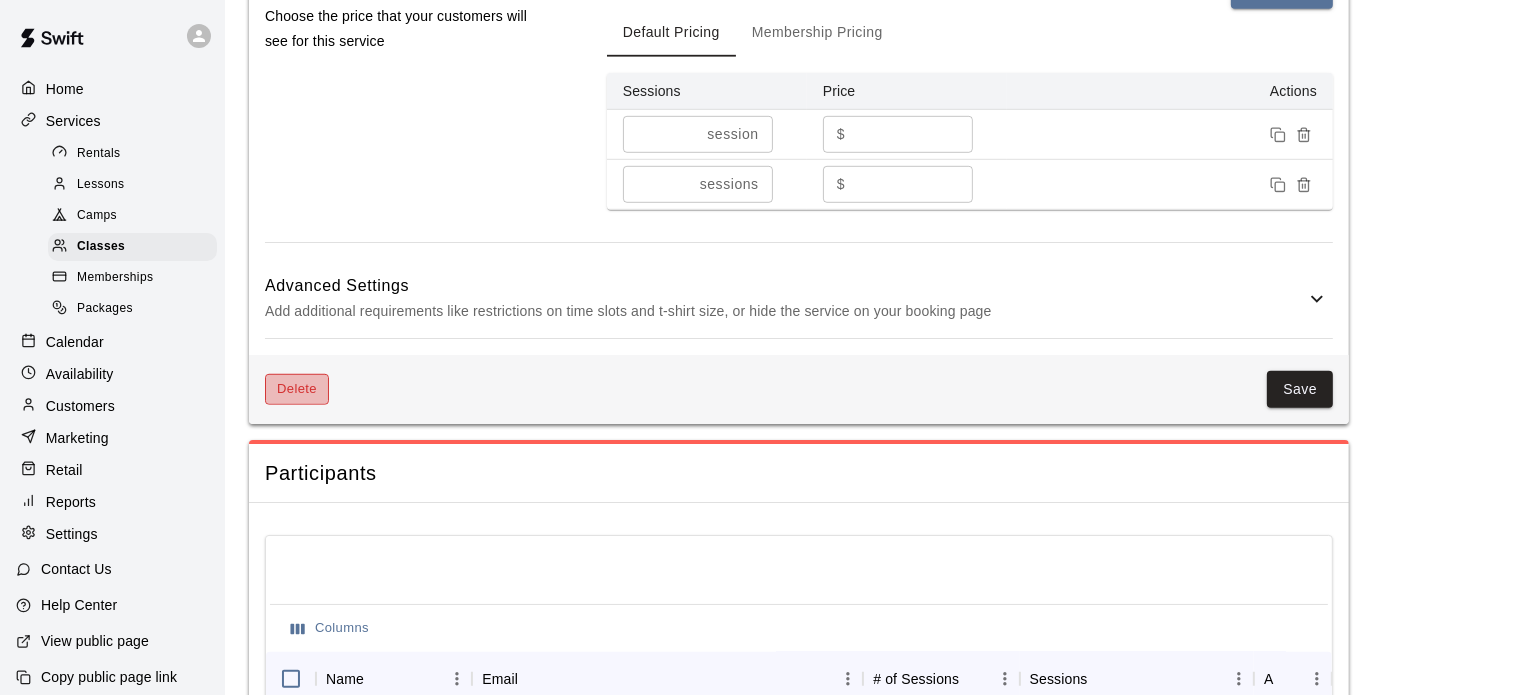 click on "Delete" at bounding box center [297, 389] 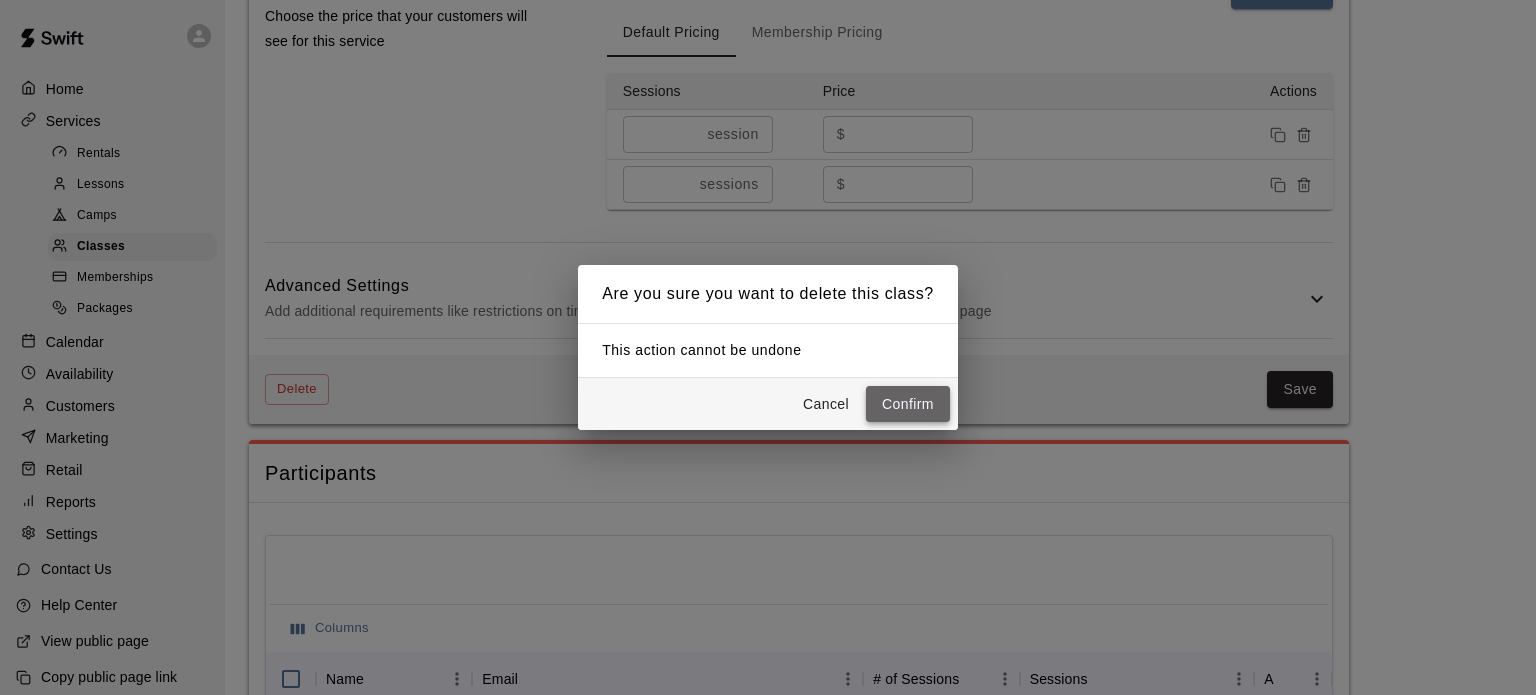 click on "Confirm" at bounding box center [908, 404] 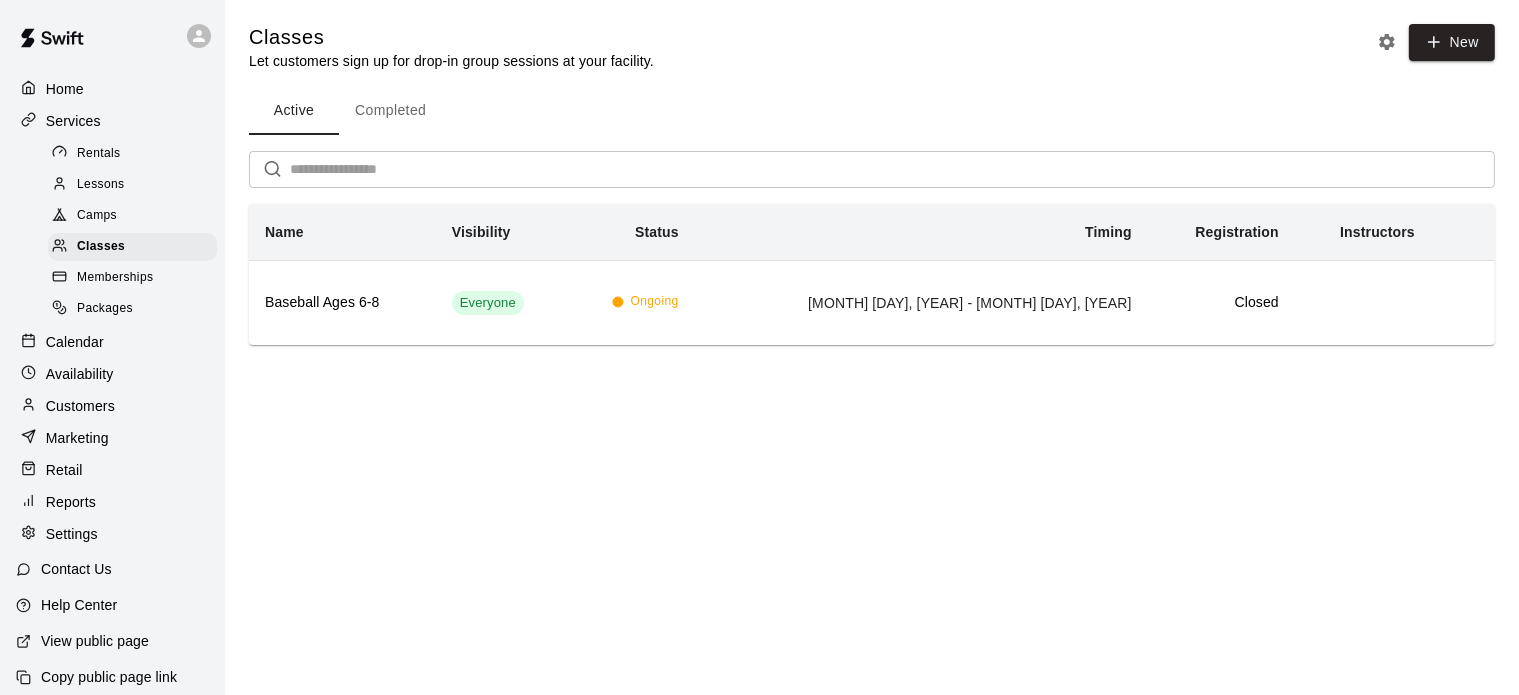 scroll, scrollTop: 0, scrollLeft: 0, axis: both 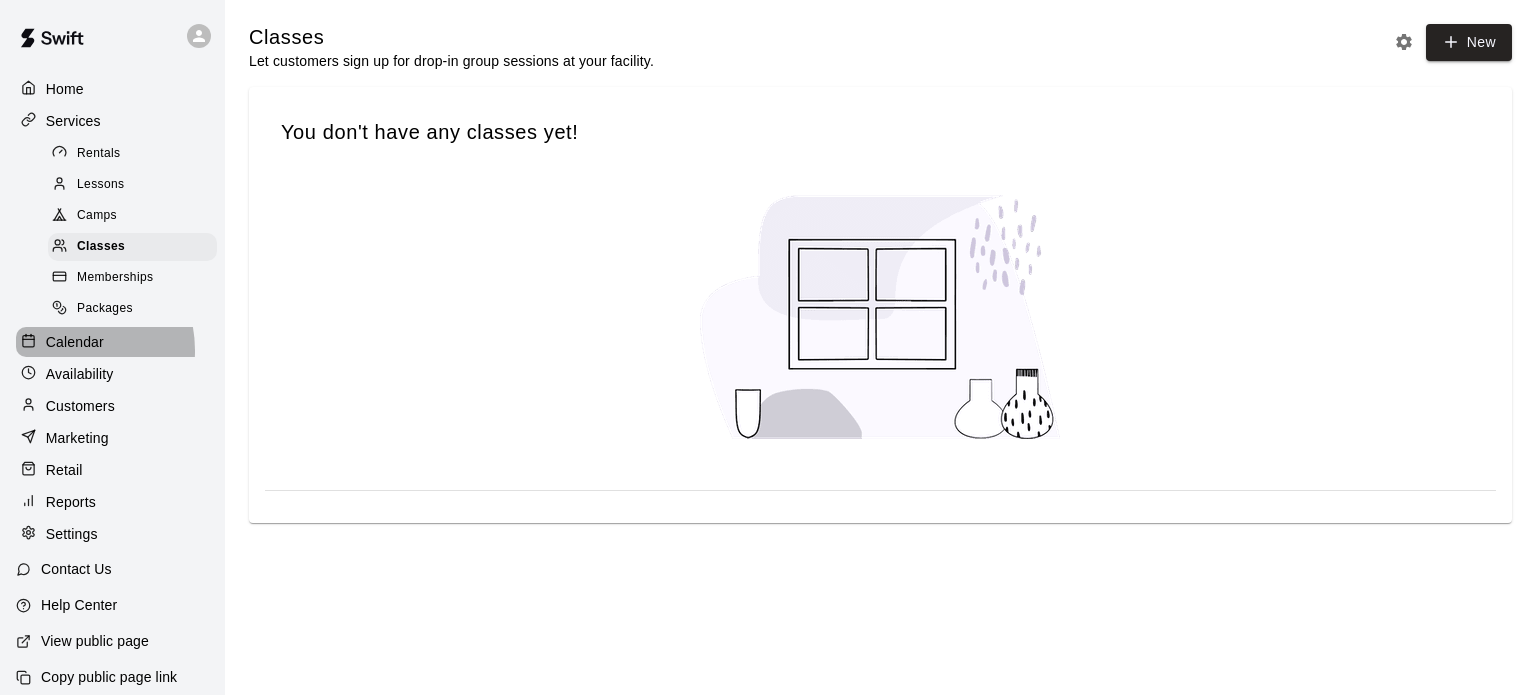 click on "Calendar" at bounding box center (75, 342) 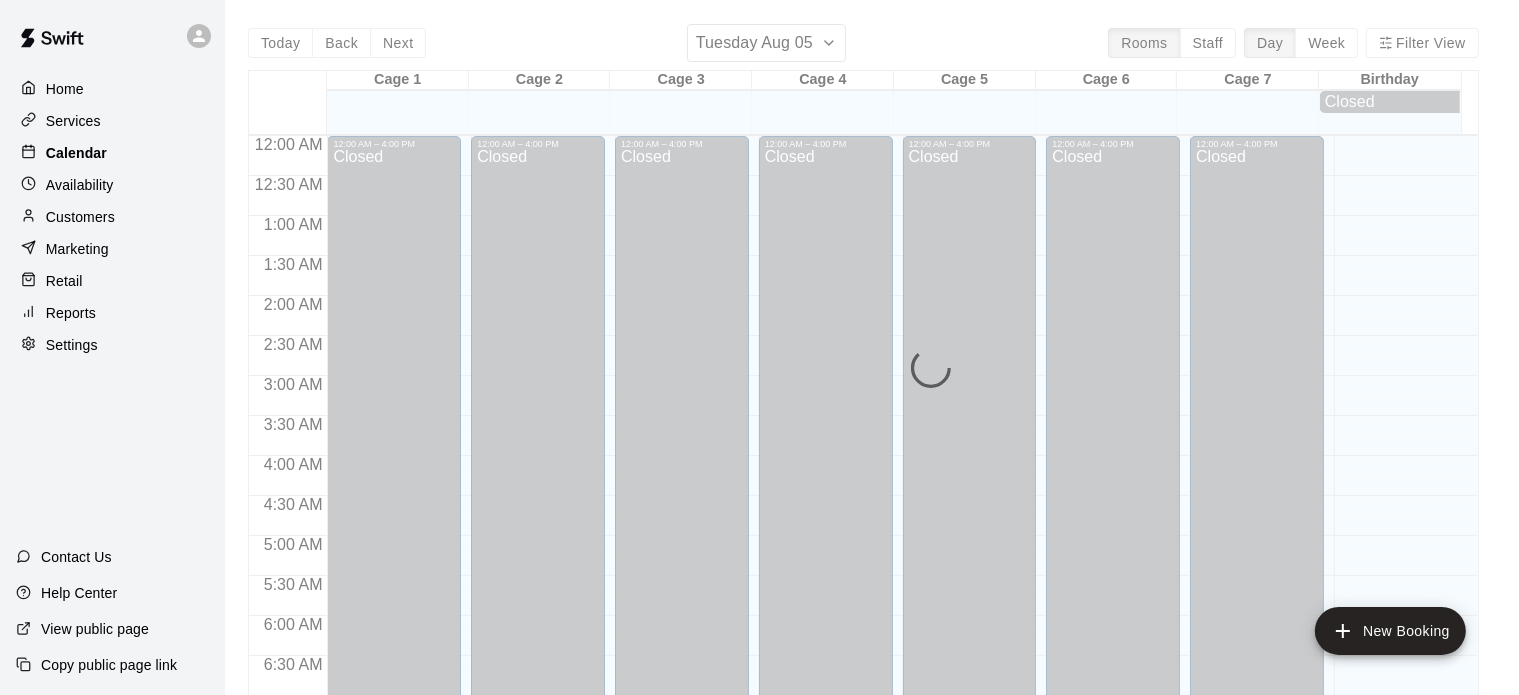 scroll, scrollTop: 1273, scrollLeft: 0, axis: vertical 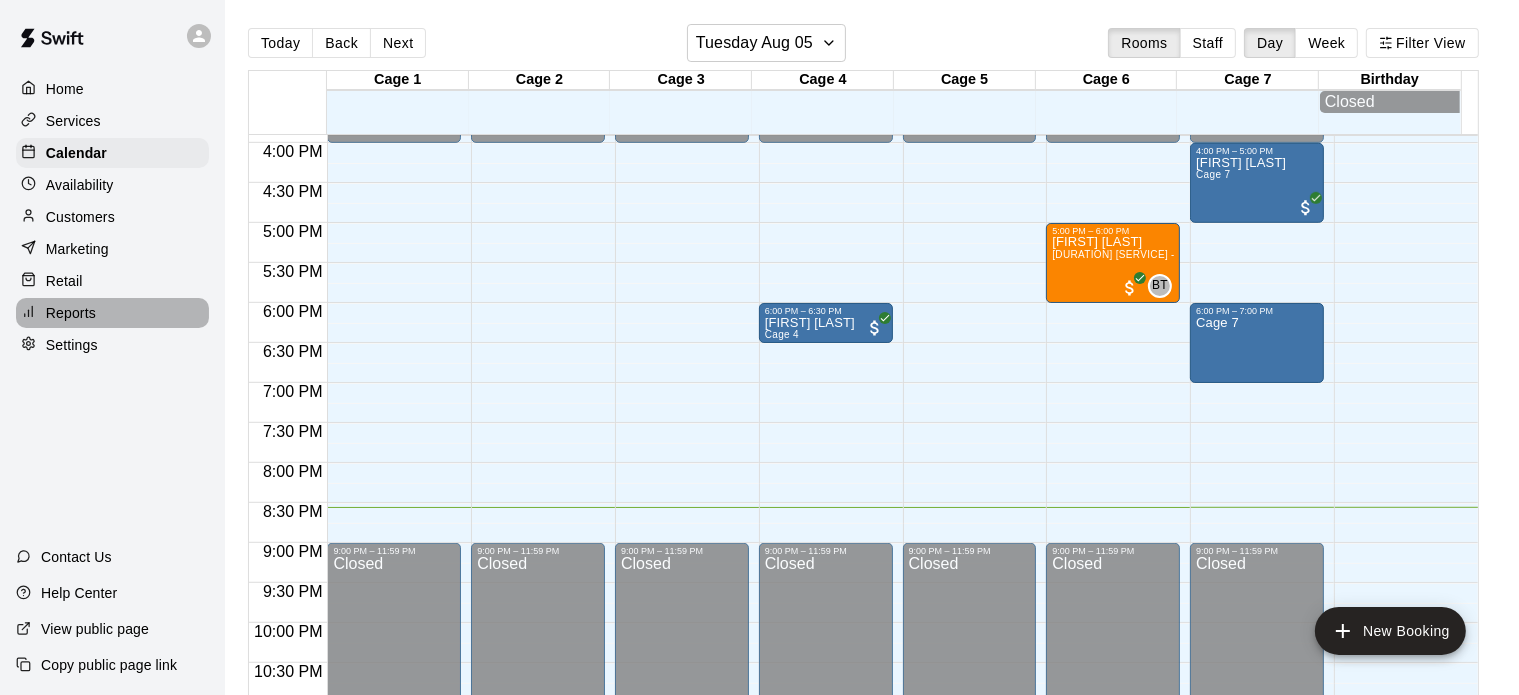 click on "Reports" at bounding box center [71, 313] 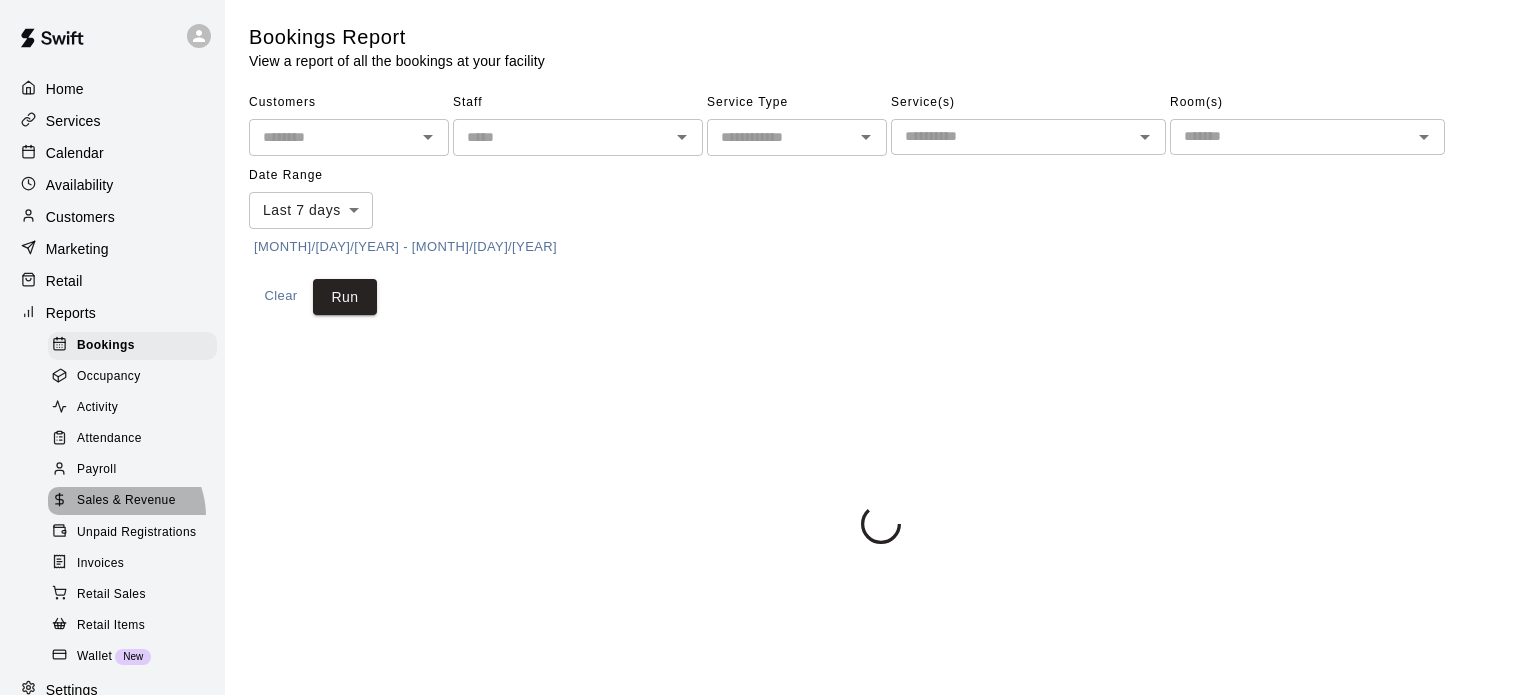 click on "Sales & Revenue" at bounding box center [132, 501] 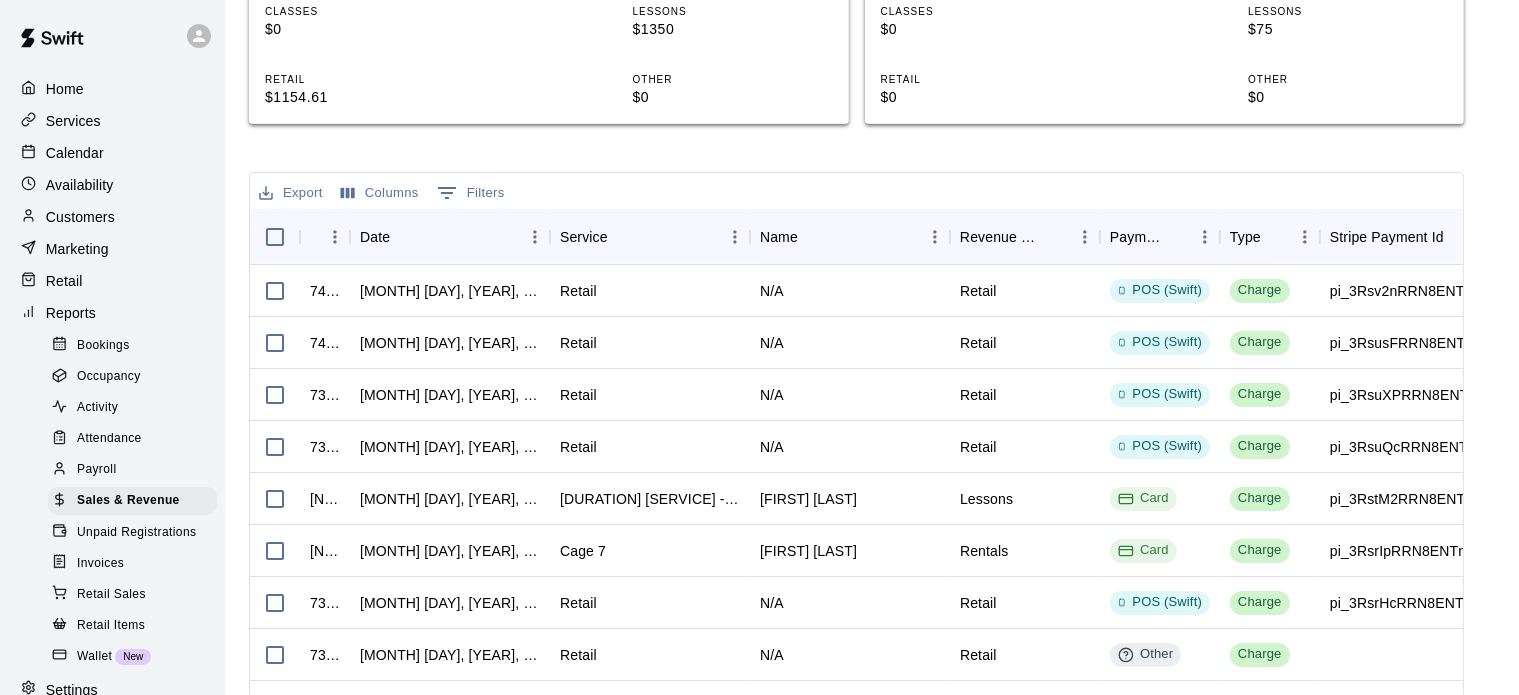 scroll, scrollTop: 719, scrollLeft: 0, axis: vertical 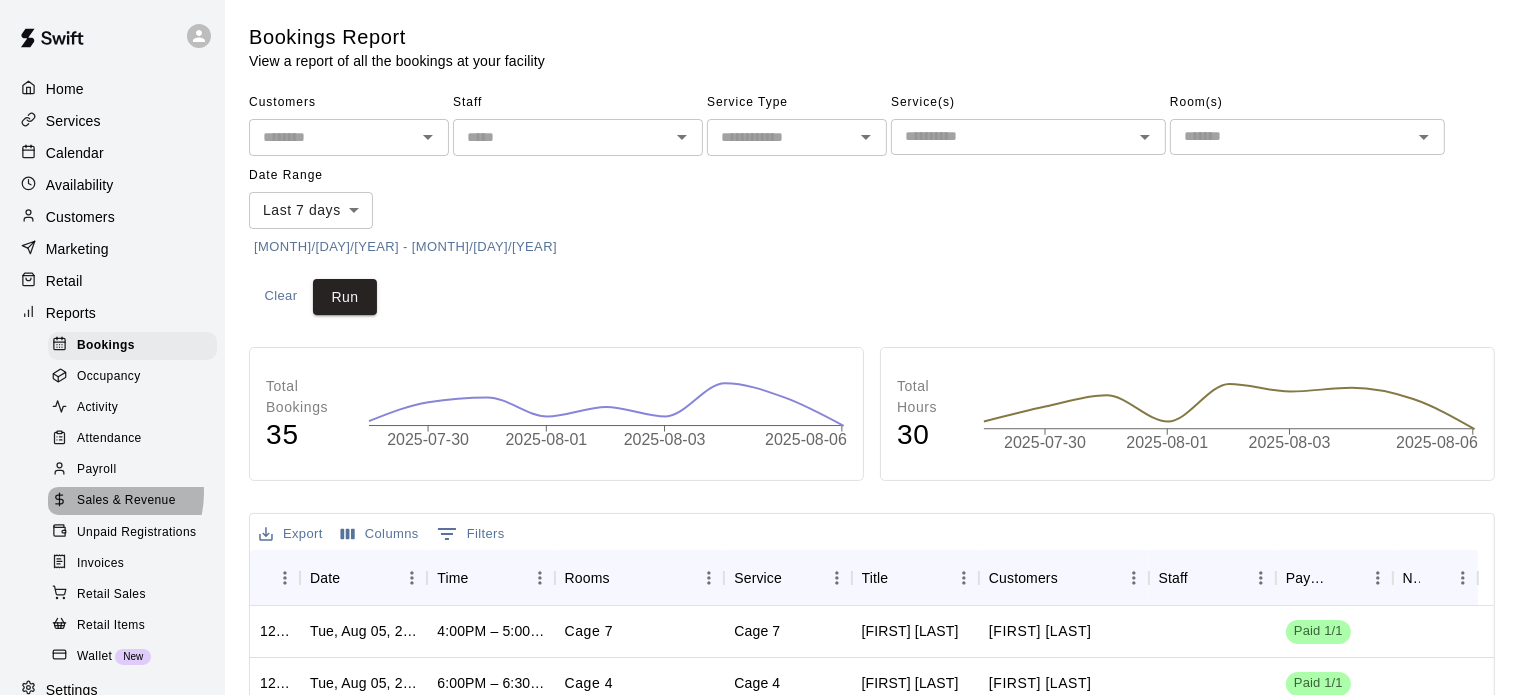 click on "Sales & Revenue" at bounding box center (126, 501) 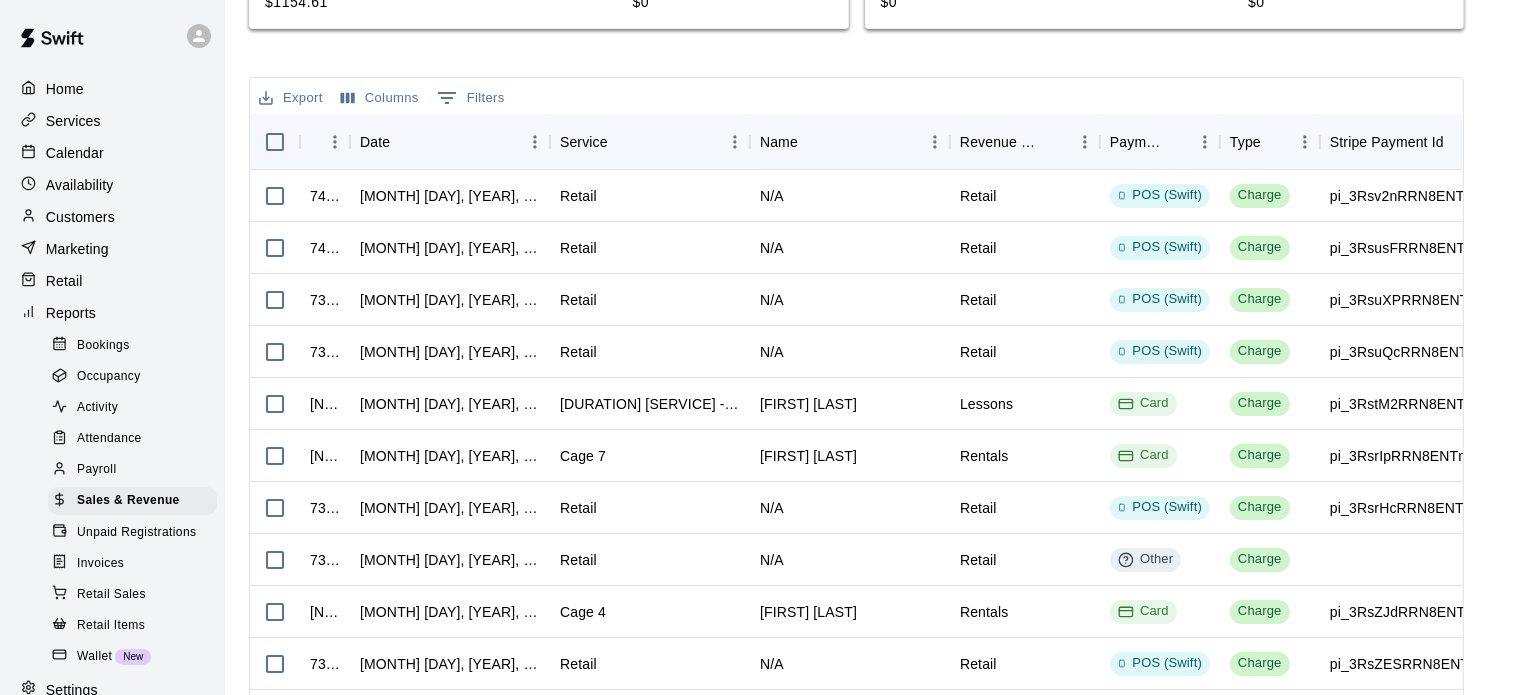 scroll, scrollTop: 800, scrollLeft: 0, axis: vertical 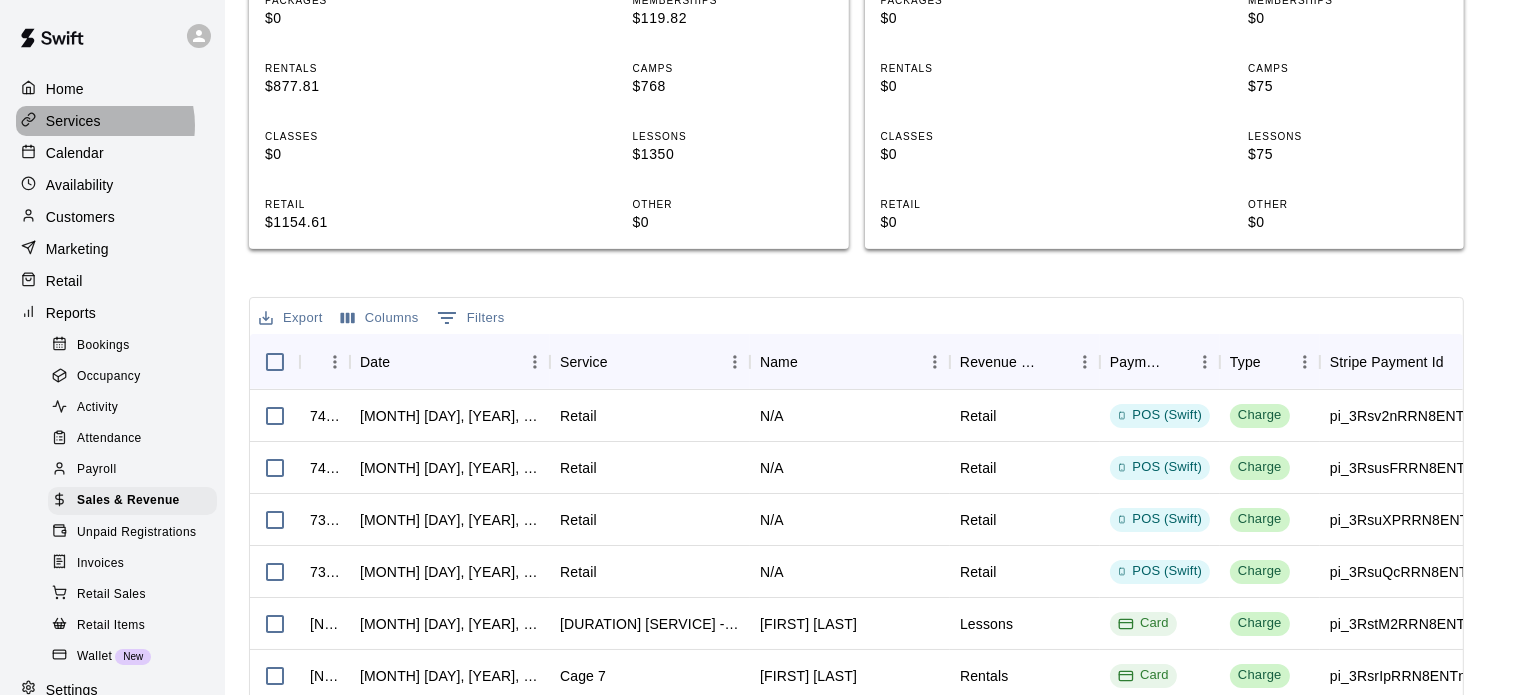 click on "Services" at bounding box center [73, 121] 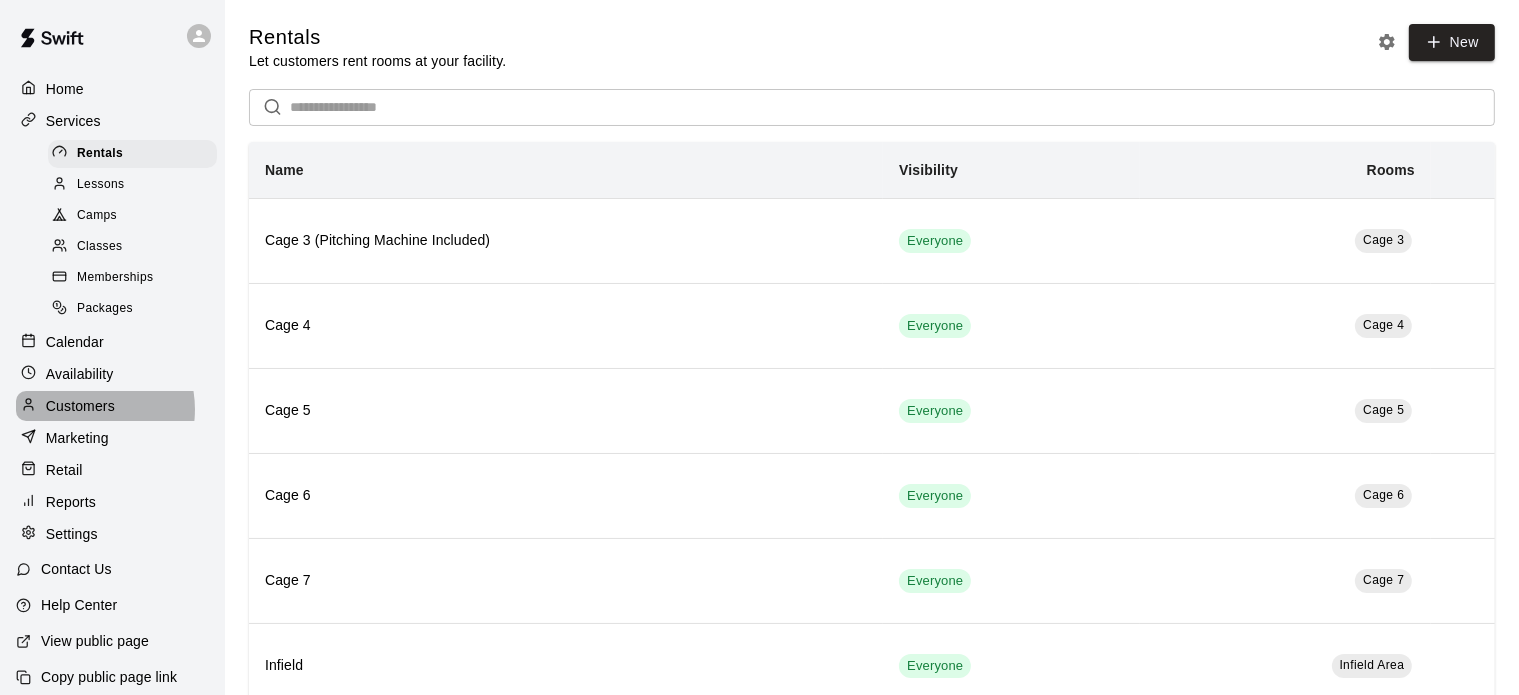 click on "Customers" at bounding box center (80, 406) 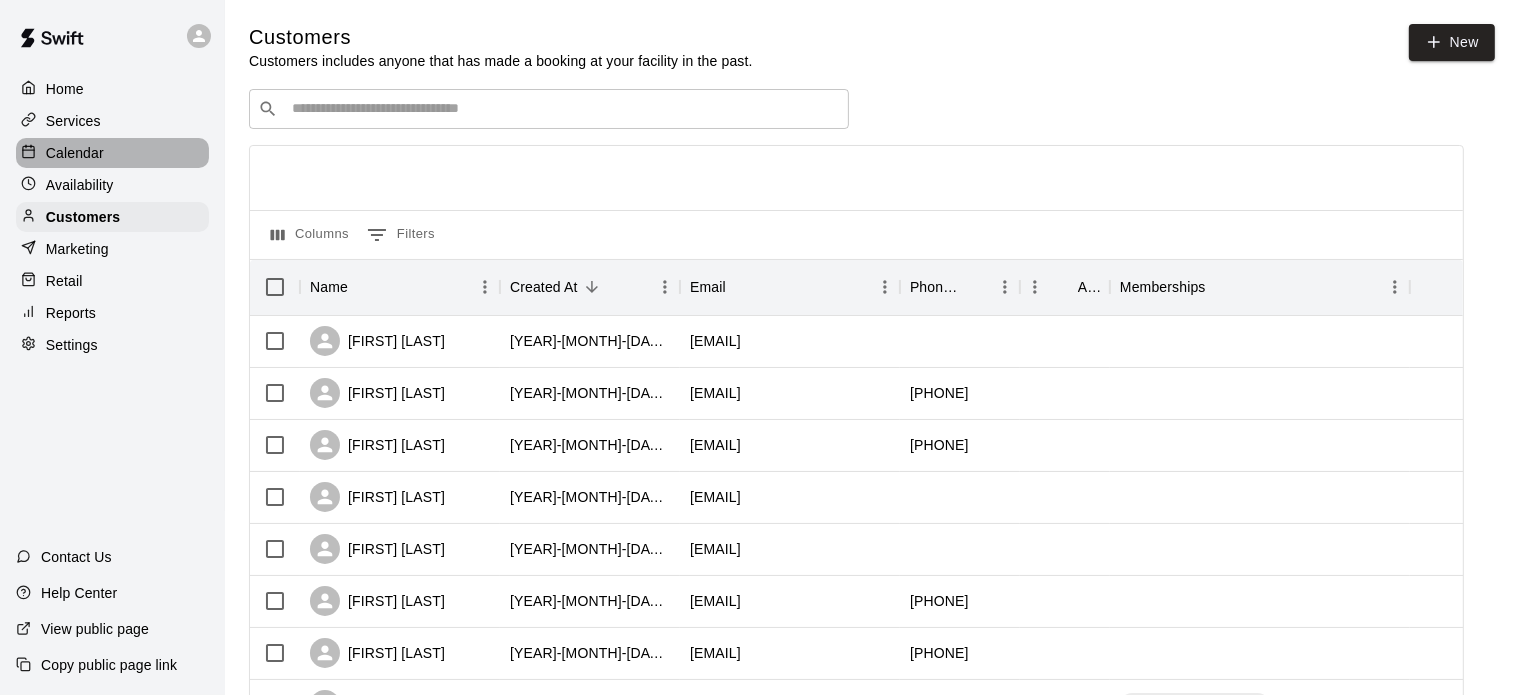 click on "Calendar" at bounding box center [75, 153] 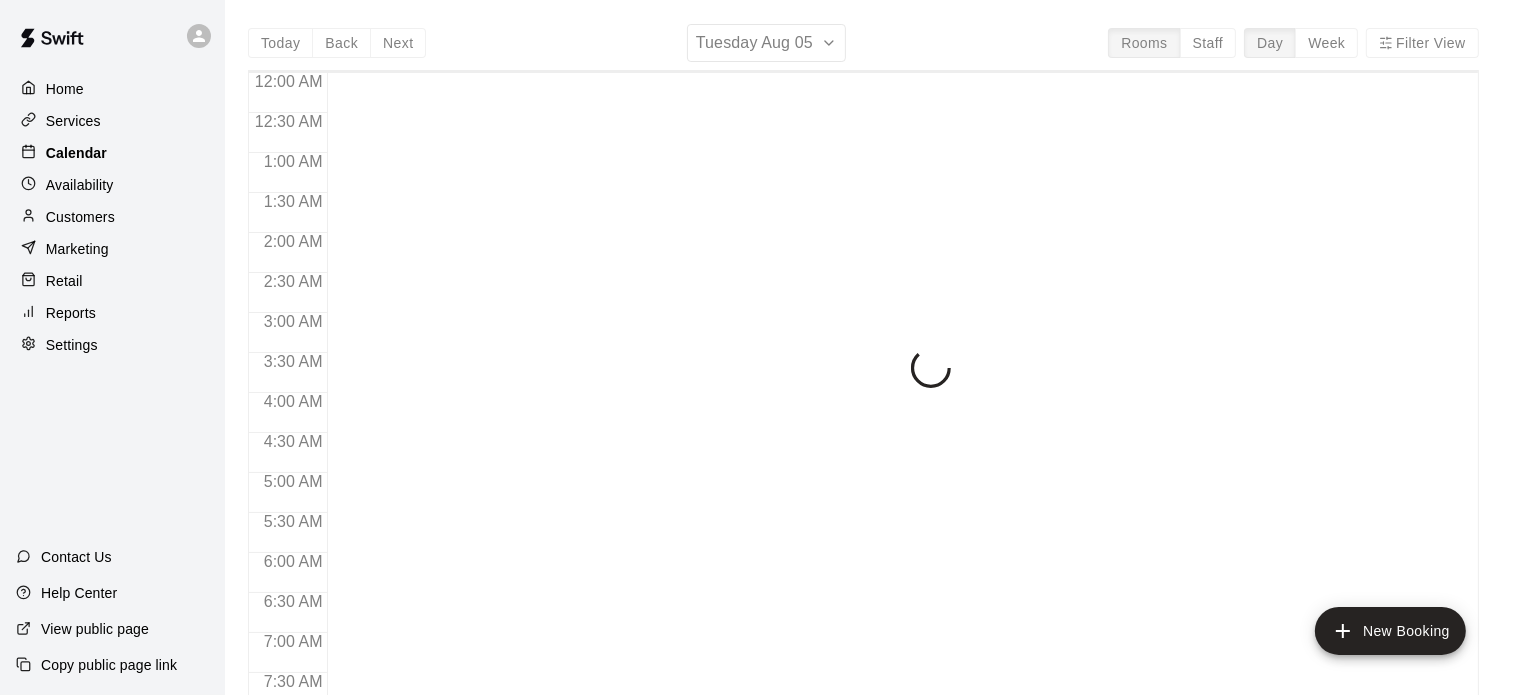 scroll, scrollTop: 1273, scrollLeft: 0, axis: vertical 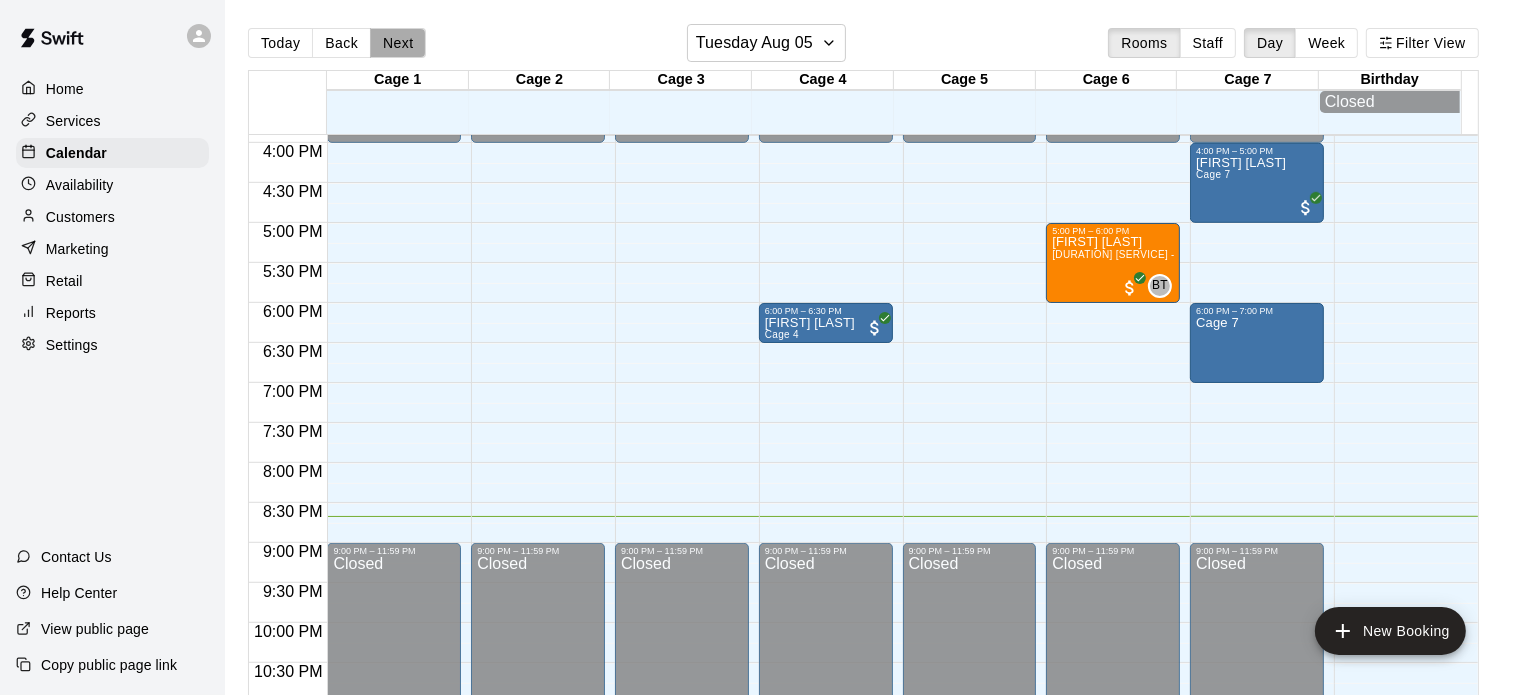 click on "Next" at bounding box center (398, 43) 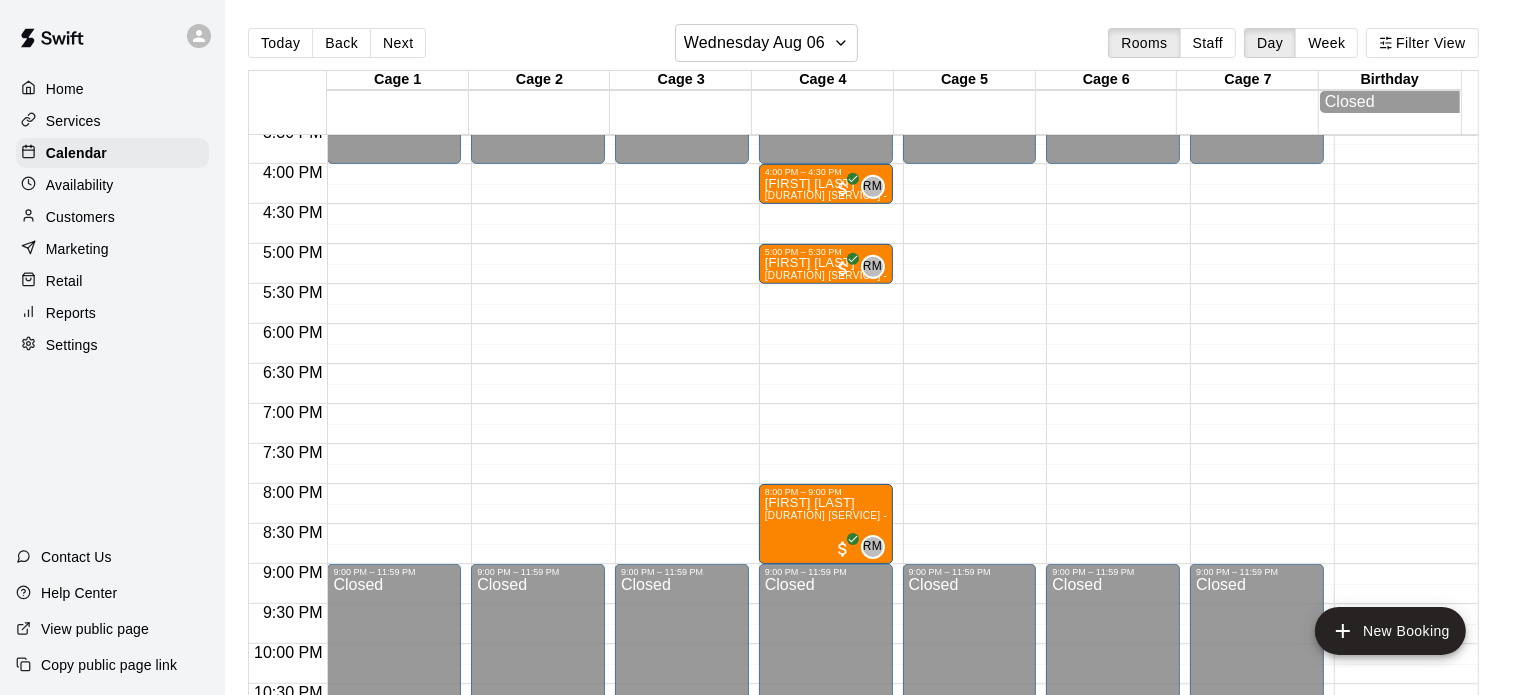 scroll, scrollTop: 1252, scrollLeft: 0, axis: vertical 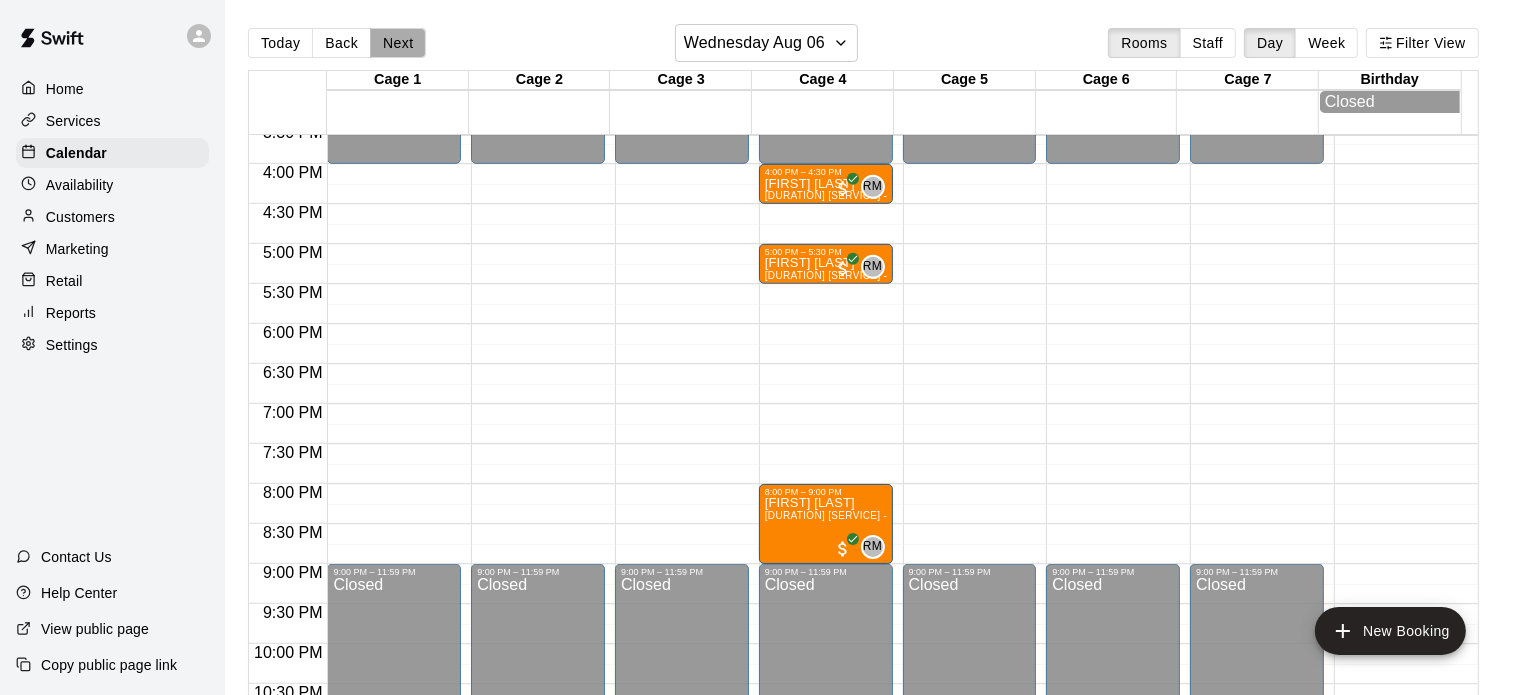 click on "Next" at bounding box center [398, 43] 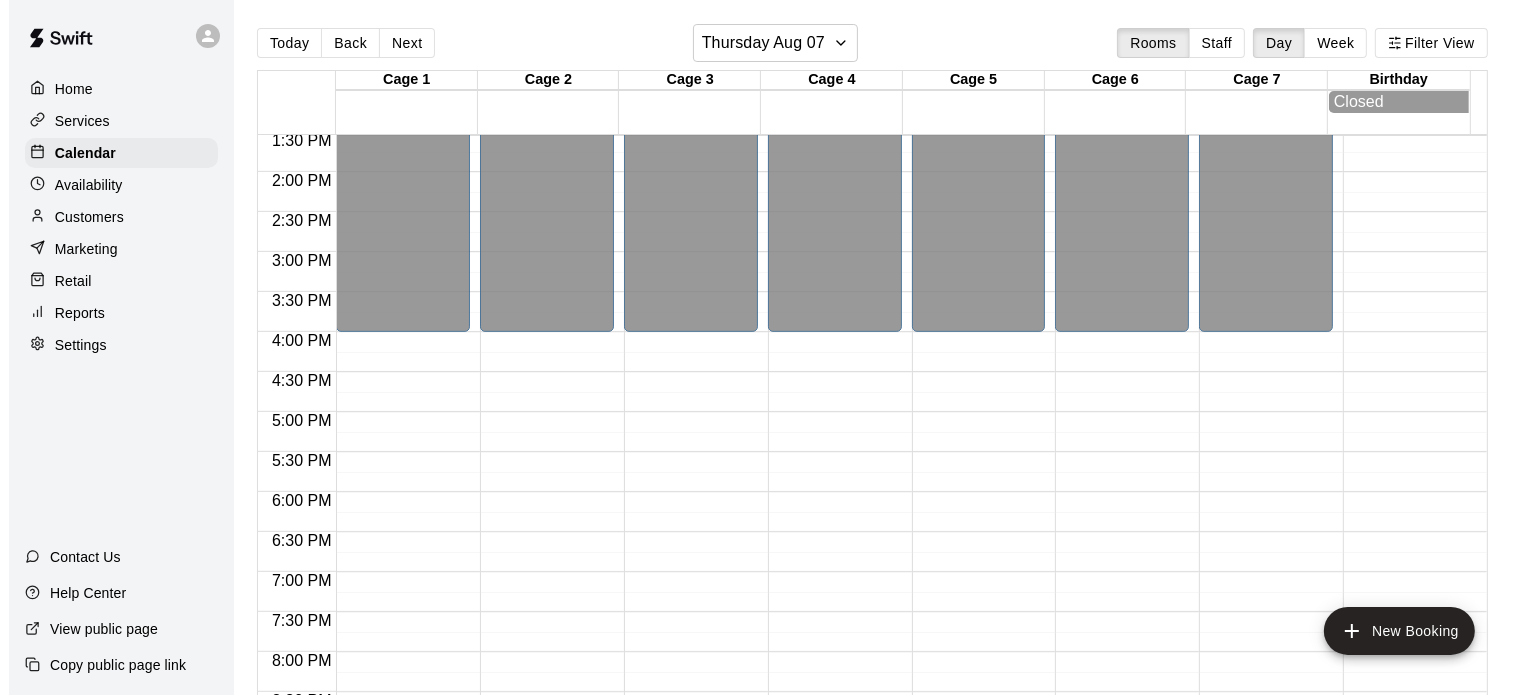 scroll, scrollTop: 1184, scrollLeft: 0, axis: vertical 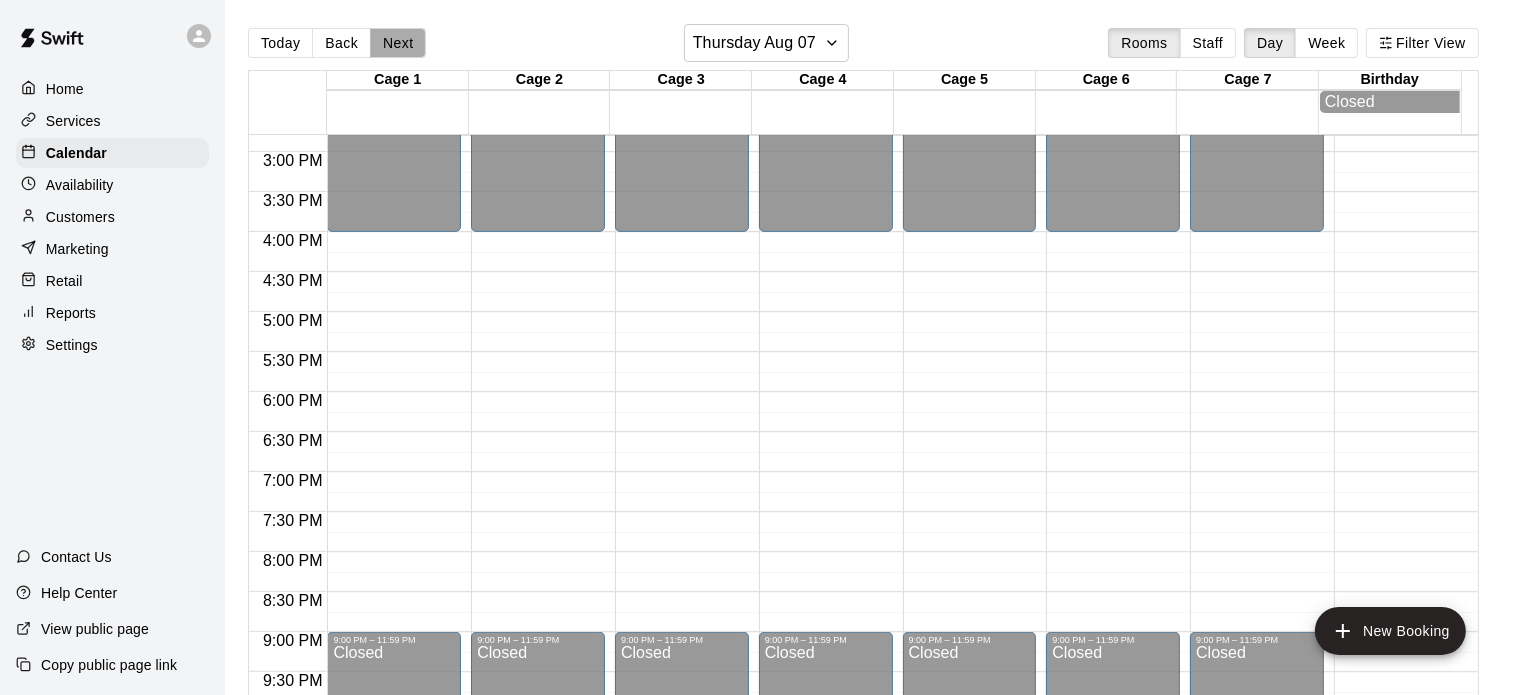 click on "Next" at bounding box center (398, 43) 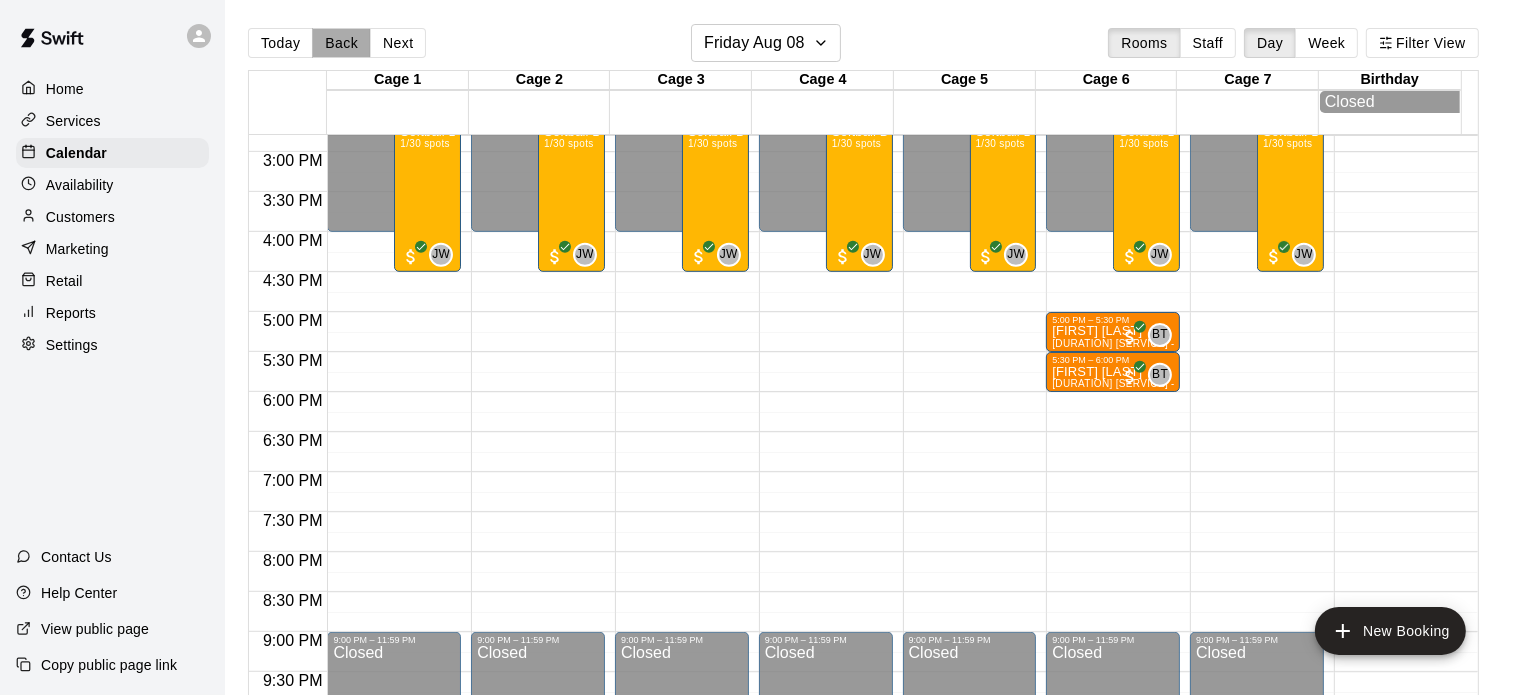 click on "Back" at bounding box center (341, 43) 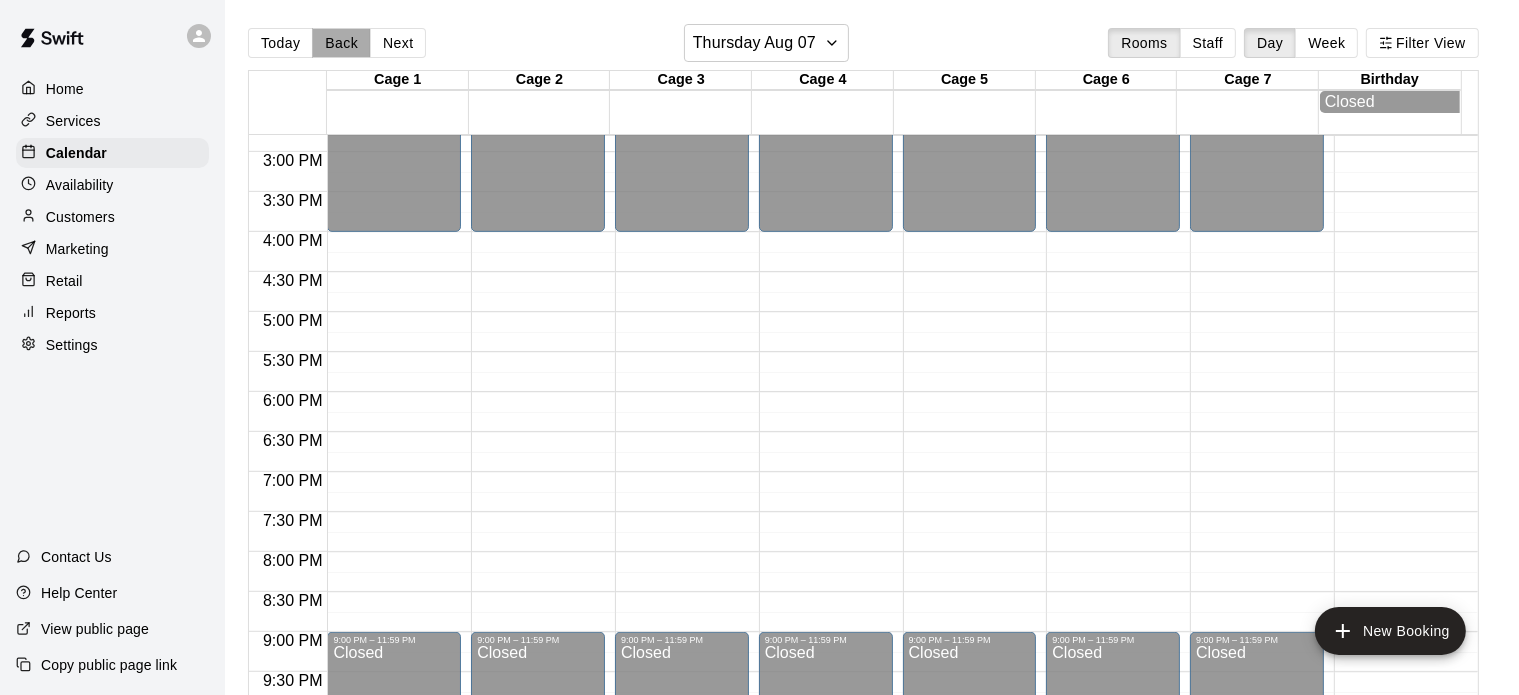 click on "Back" at bounding box center [341, 43] 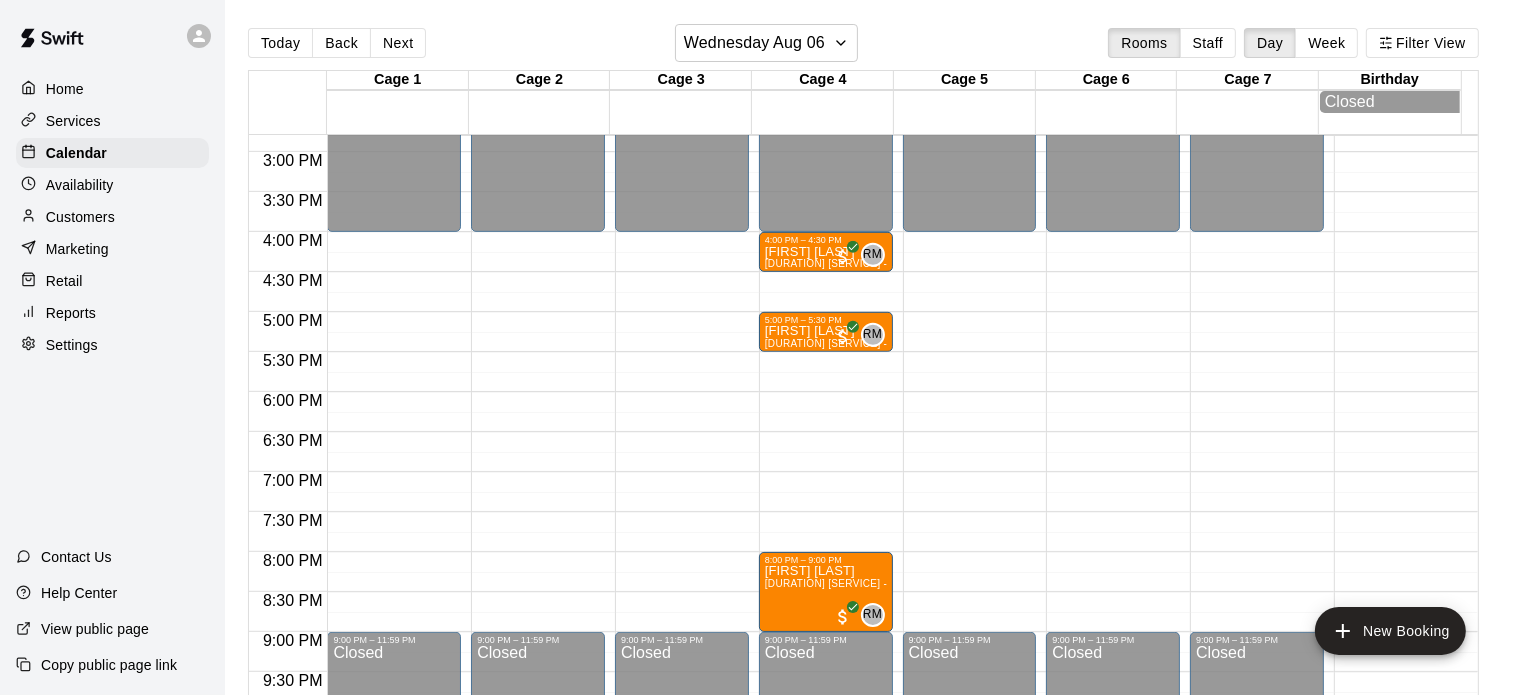 click on "12:00 AM – 4:00 PM Closed 9:00 PM – 11:59 PM Closed" at bounding box center (1113, -88) 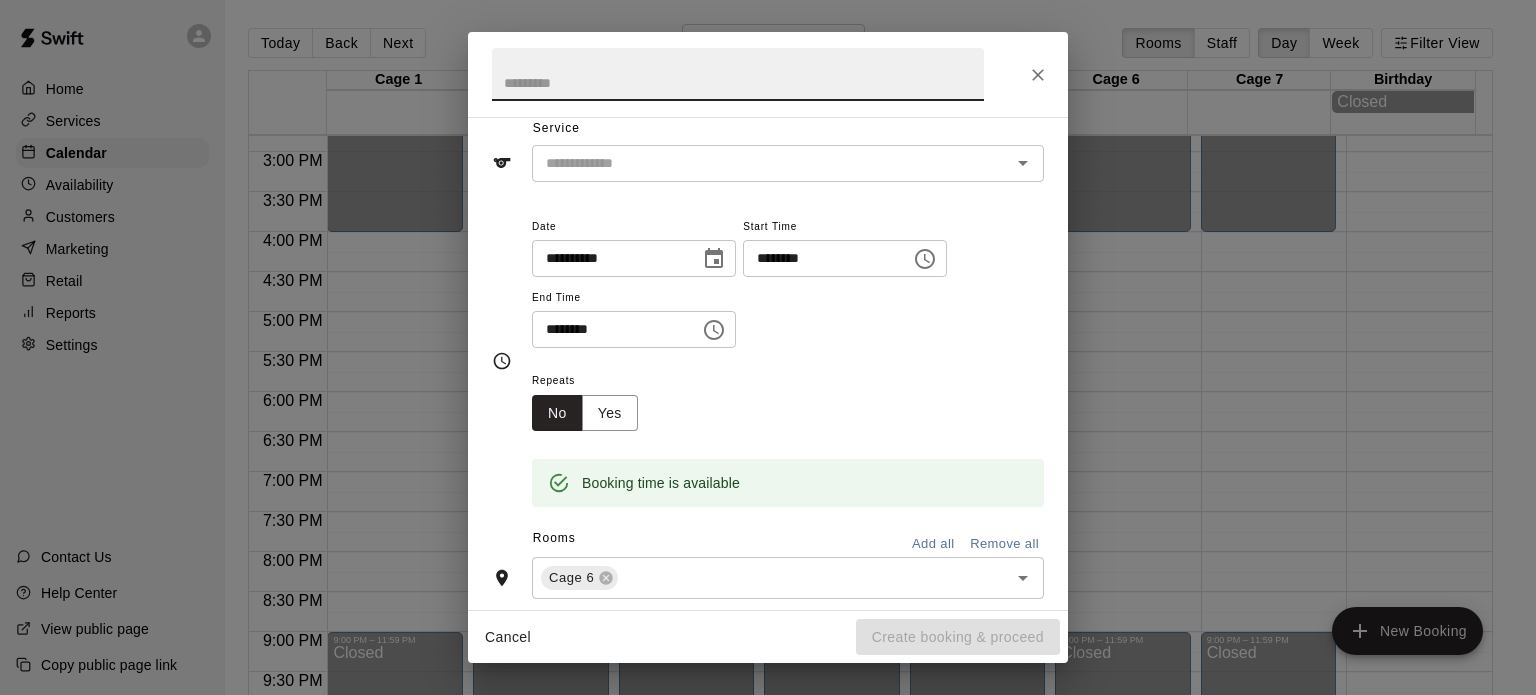 scroll, scrollTop: 0, scrollLeft: 0, axis: both 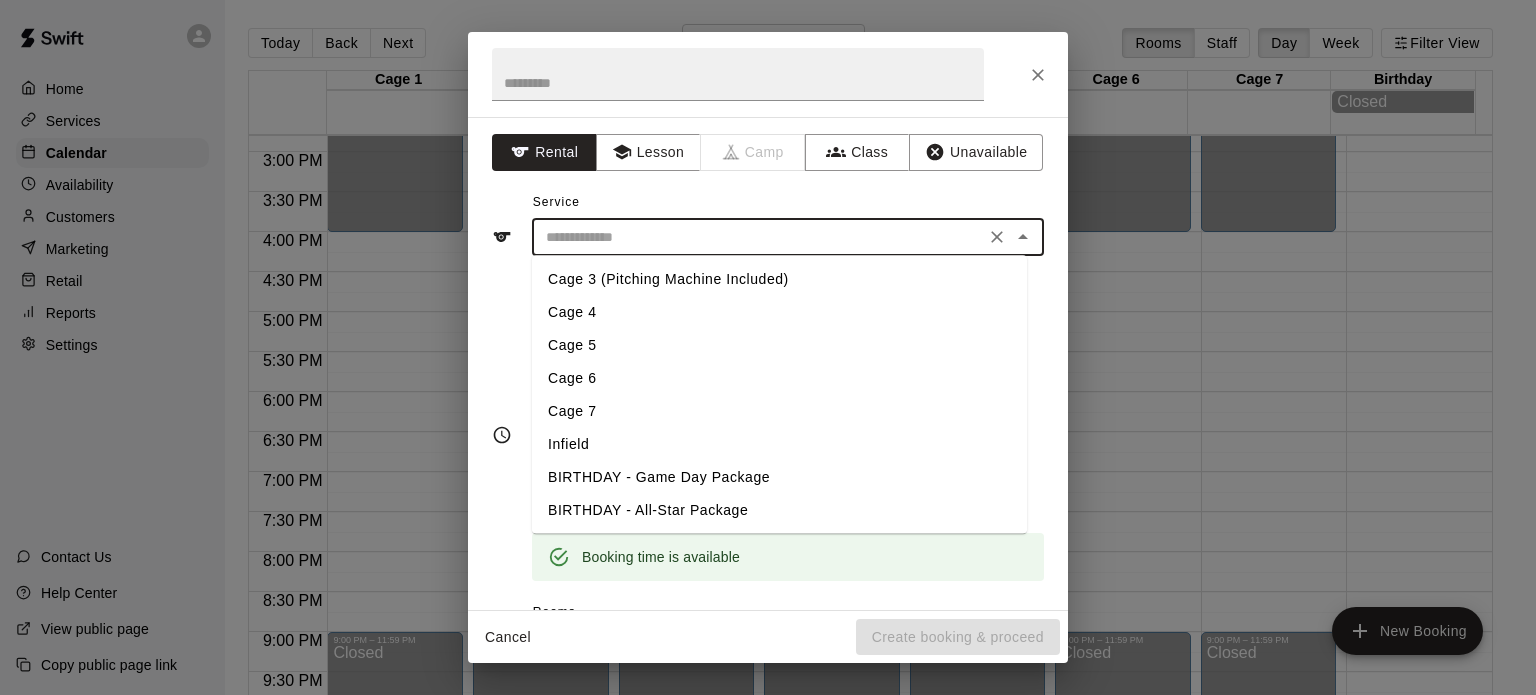 click at bounding box center (758, 237) 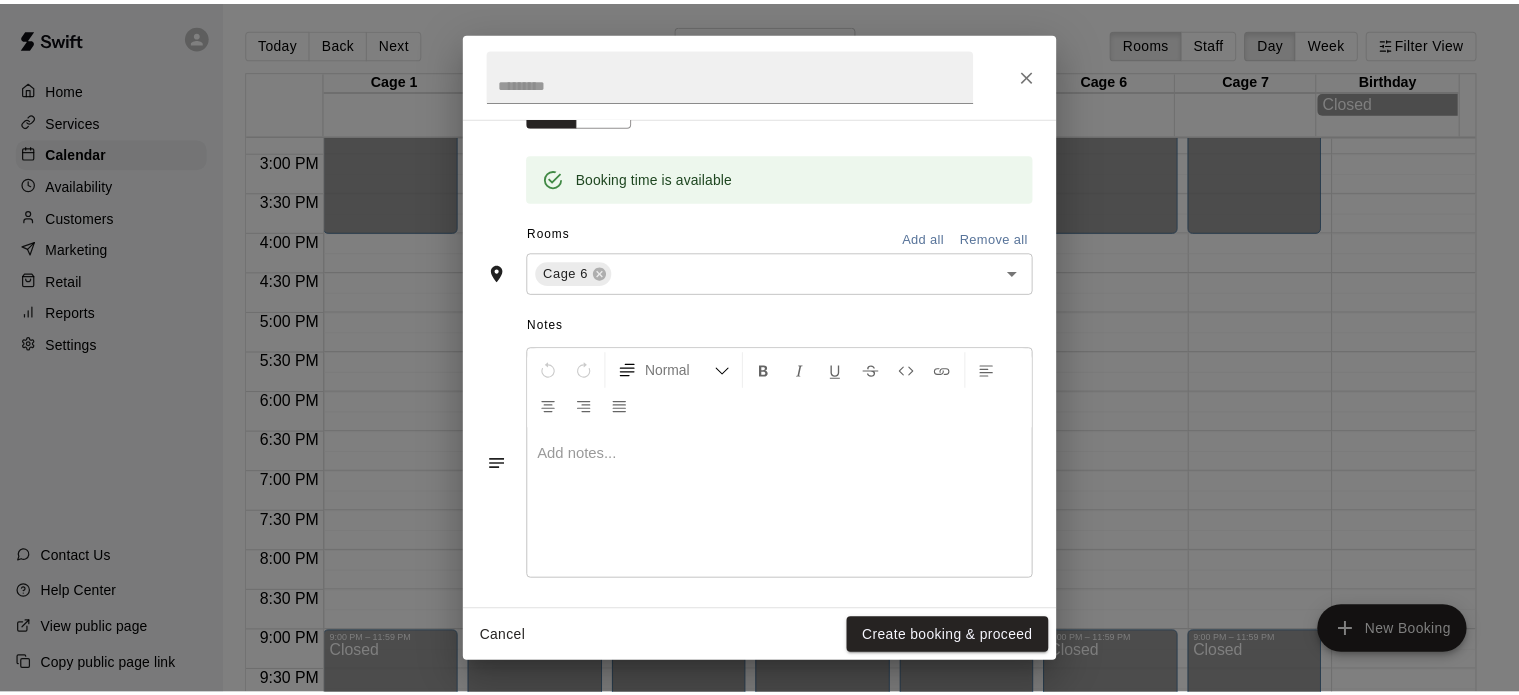 scroll, scrollTop: 384, scrollLeft: 0, axis: vertical 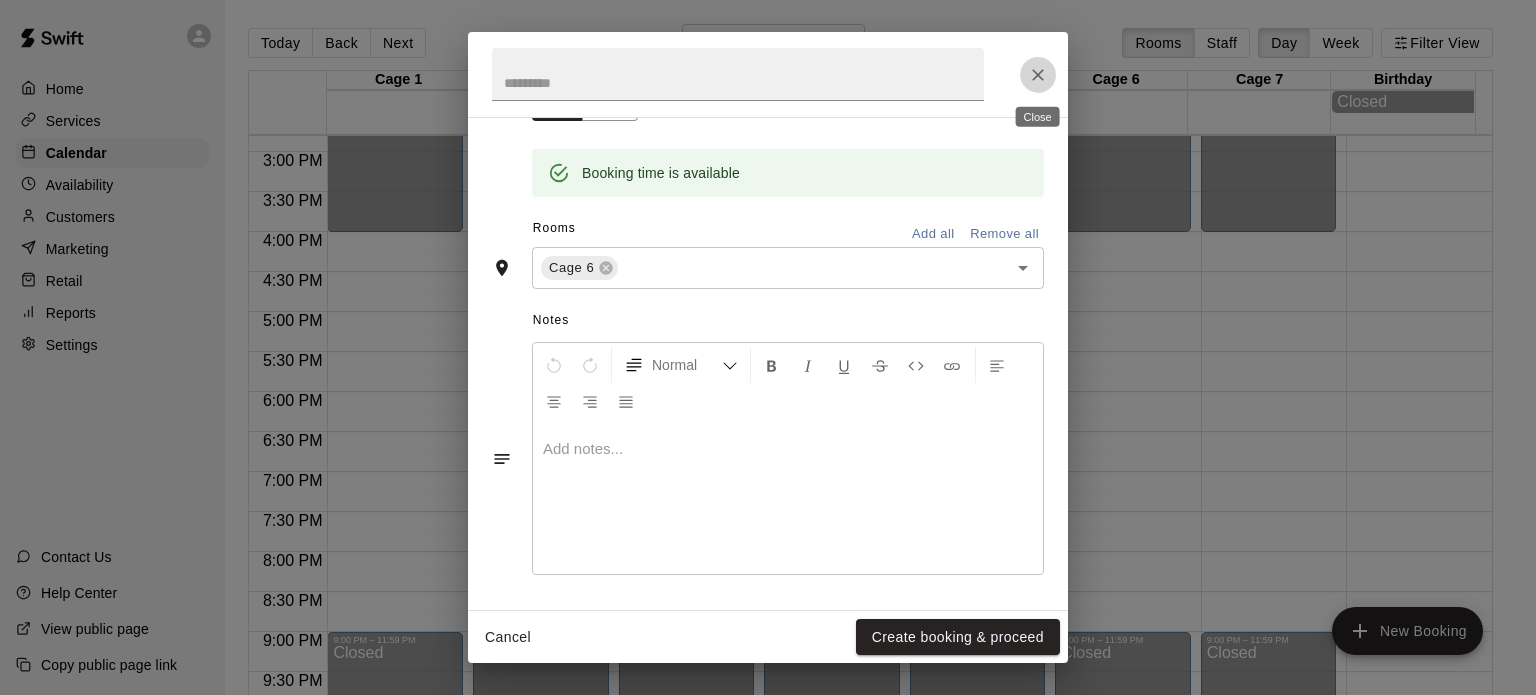 click at bounding box center [1038, 75] 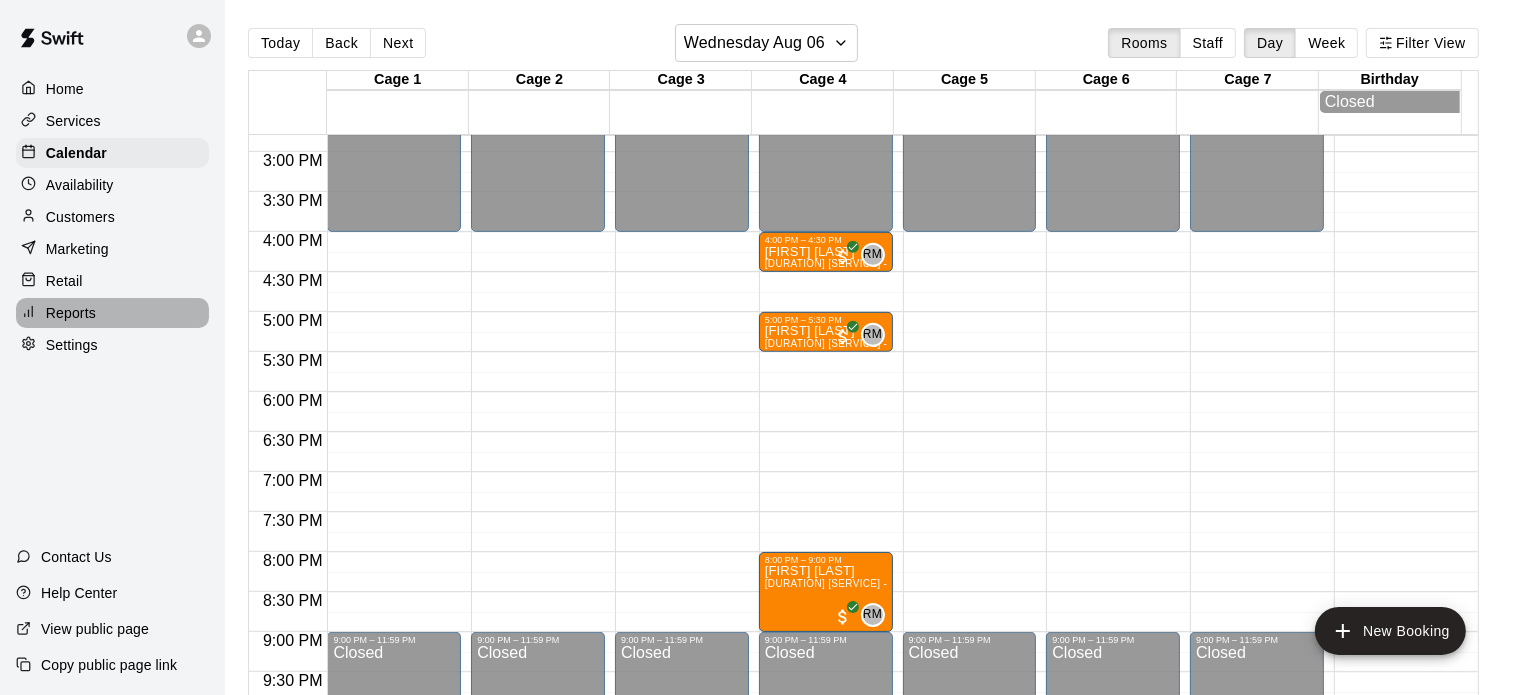 click on "Reports" at bounding box center (71, 313) 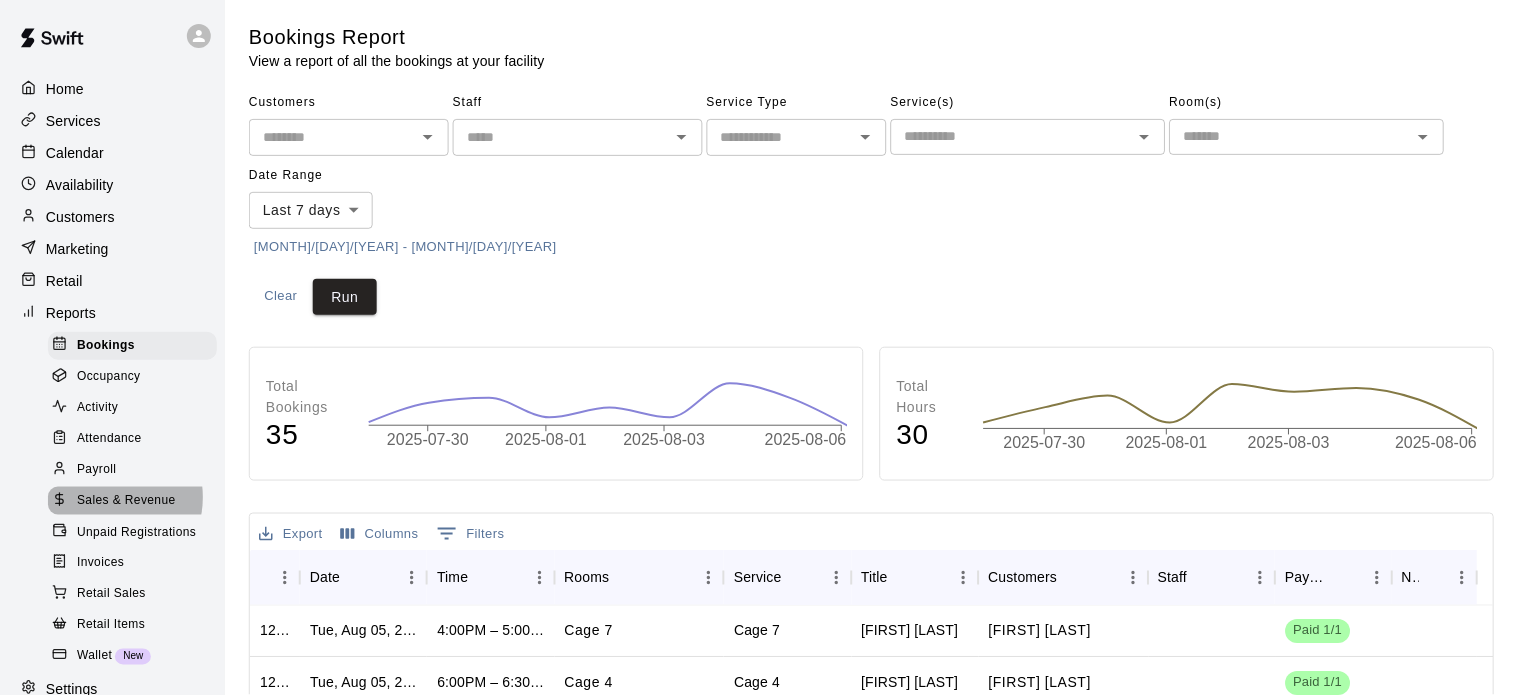 click on "Sales & Revenue" at bounding box center (126, 501) 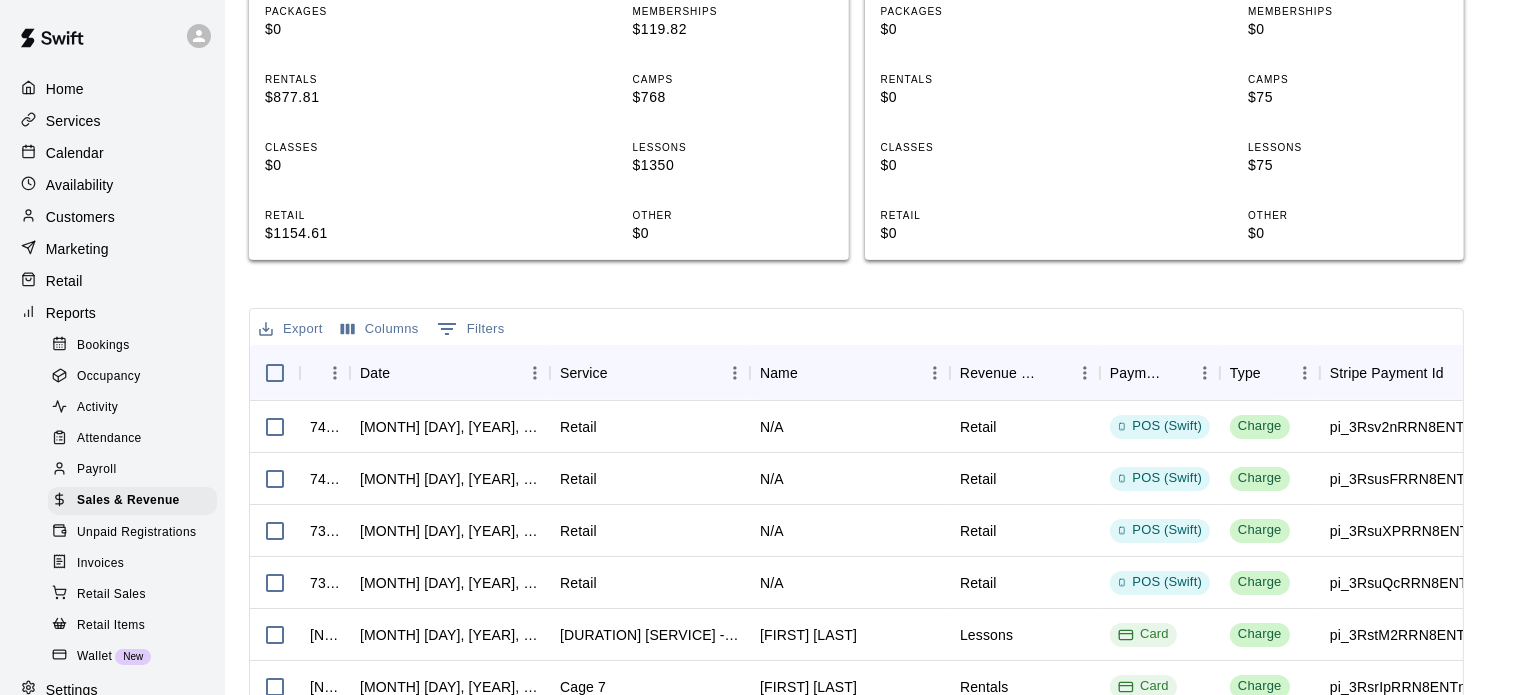 scroll, scrollTop: 559, scrollLeft: 0, axis: vertical 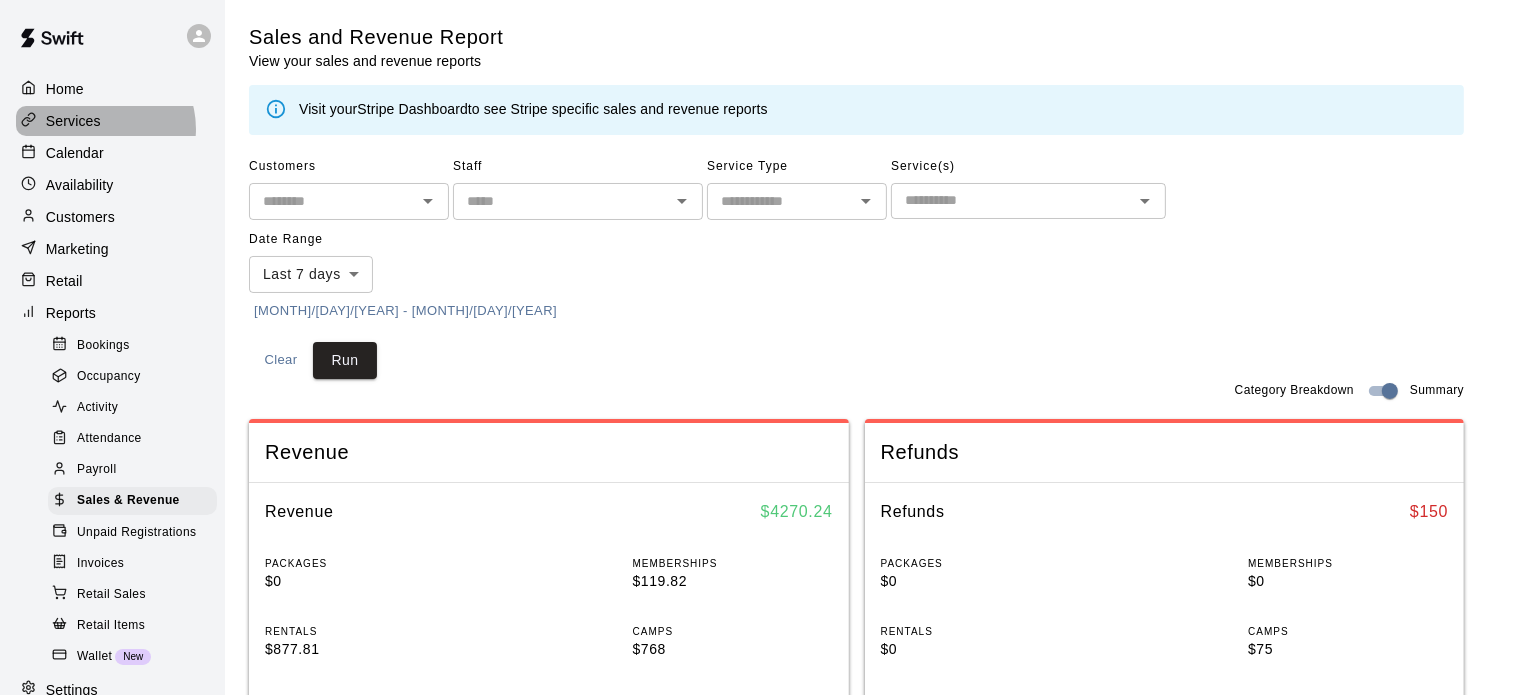 click on "Services" at bounding box center (73, 121) 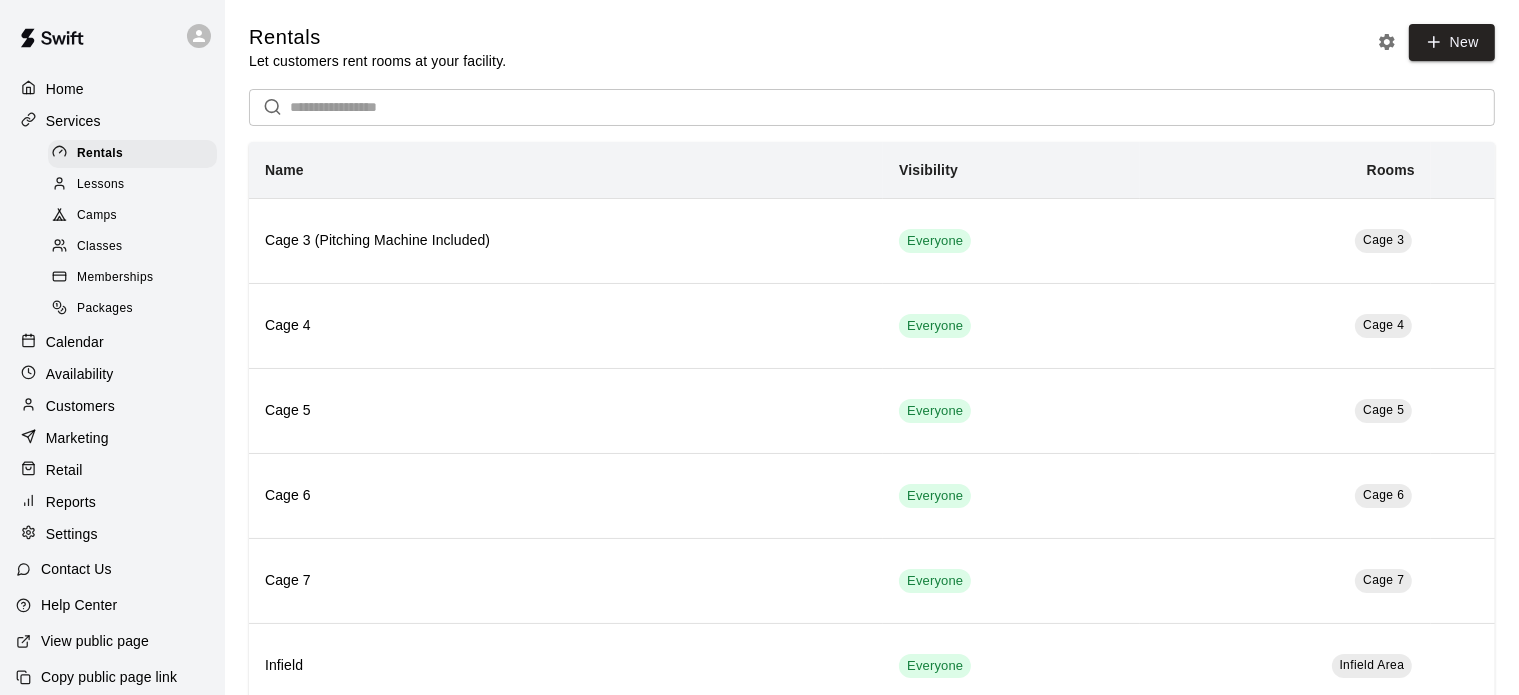 click on "Calendar" at bounding box center (112, 342) 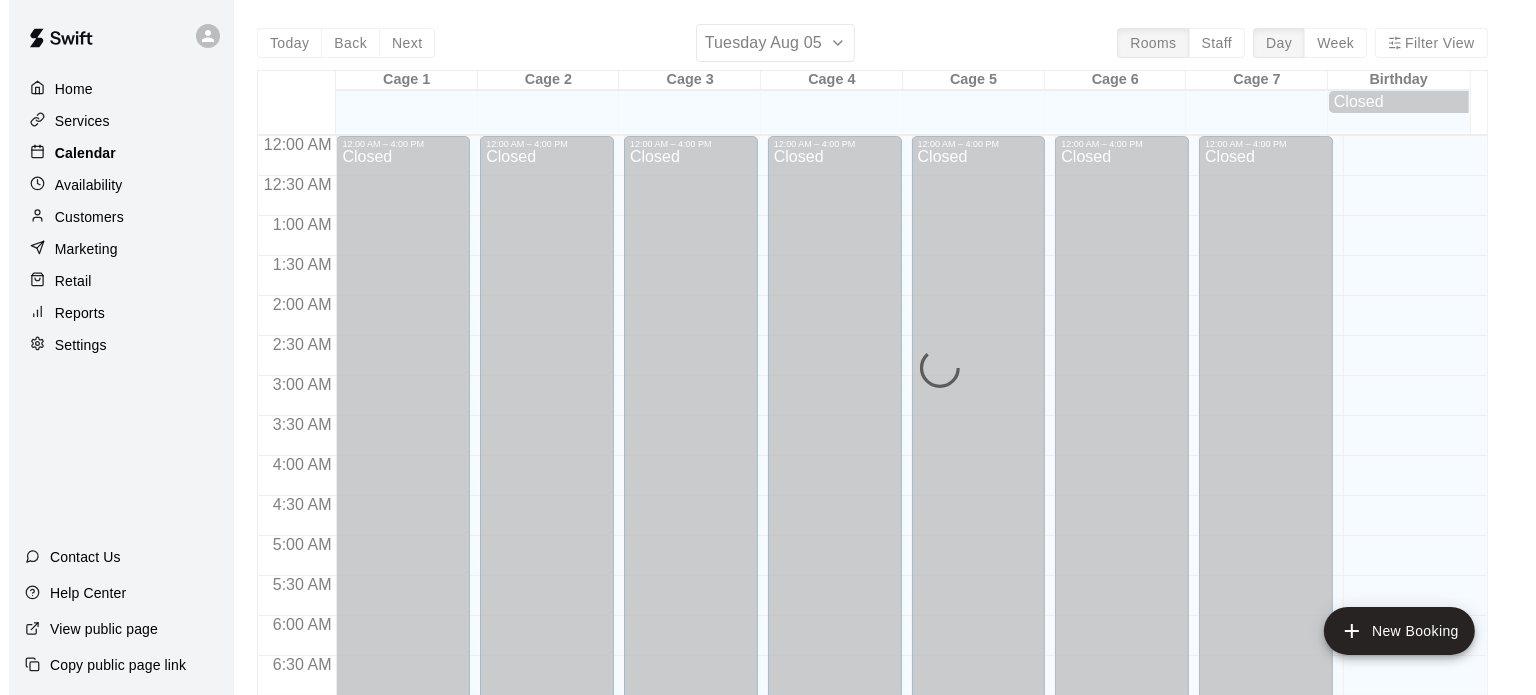 scroll, scrollTop: 1273, scrollLeft: 0, axis: vertical 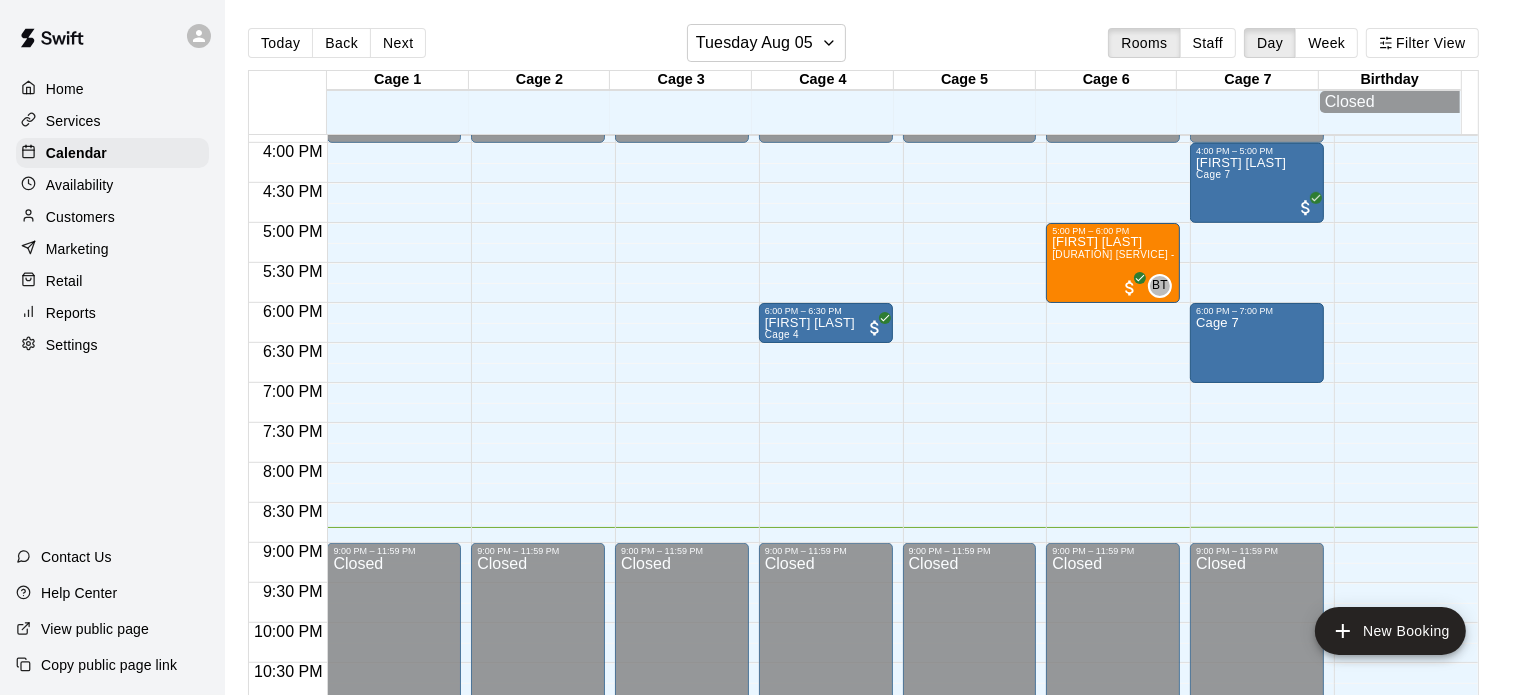 click on "12:00 AM – 4:00 PM Closed 9:00 PM – 11:59 PM Closed" at bounding box center [970, -177] 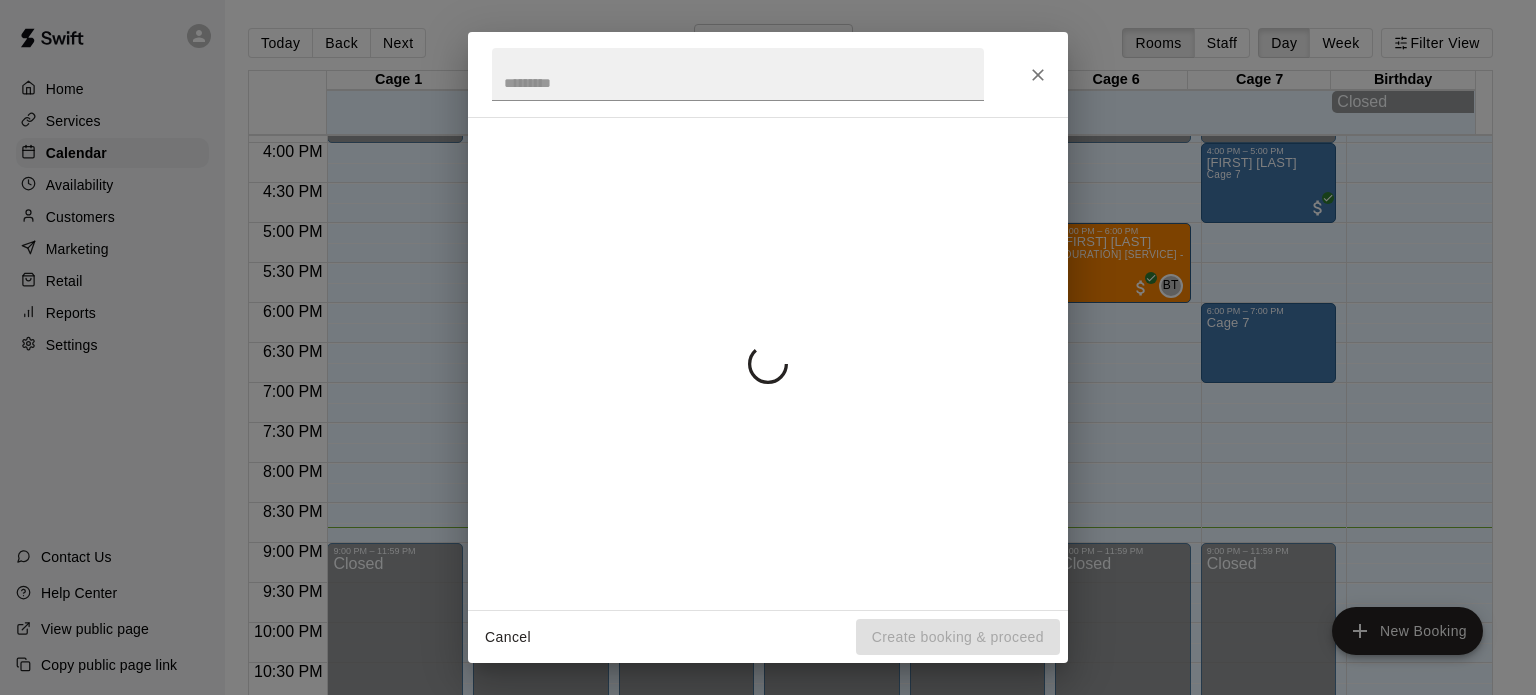 click at bounding box center [768, 363] 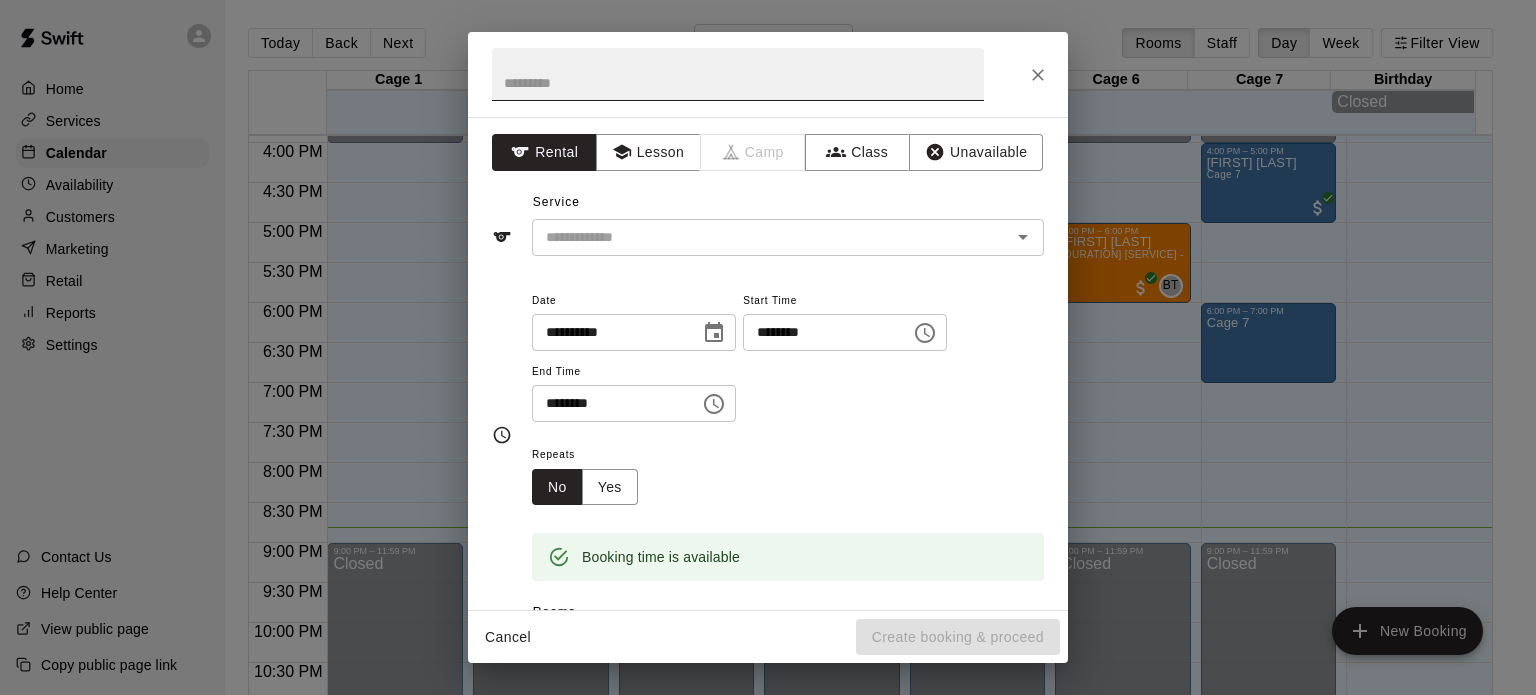 click at bounding box center (738, 74) 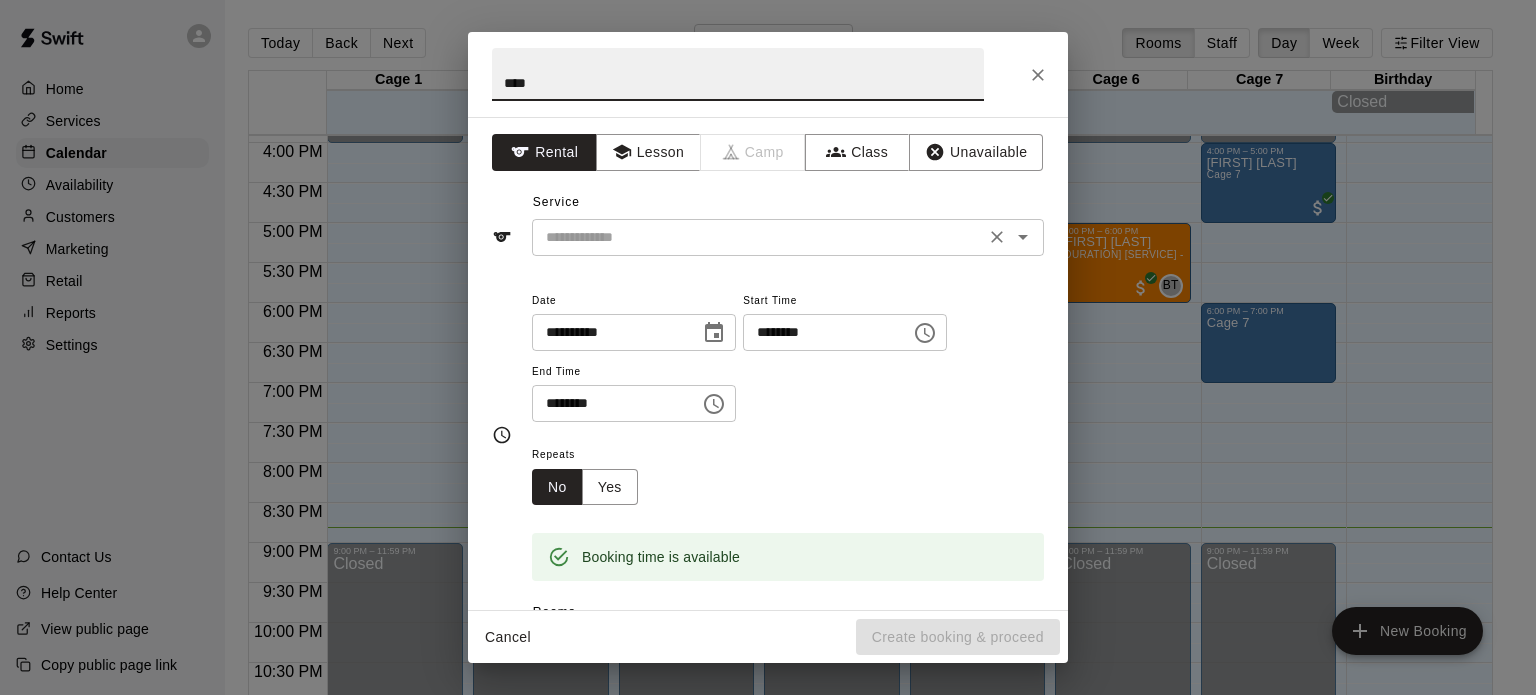 type on "****" 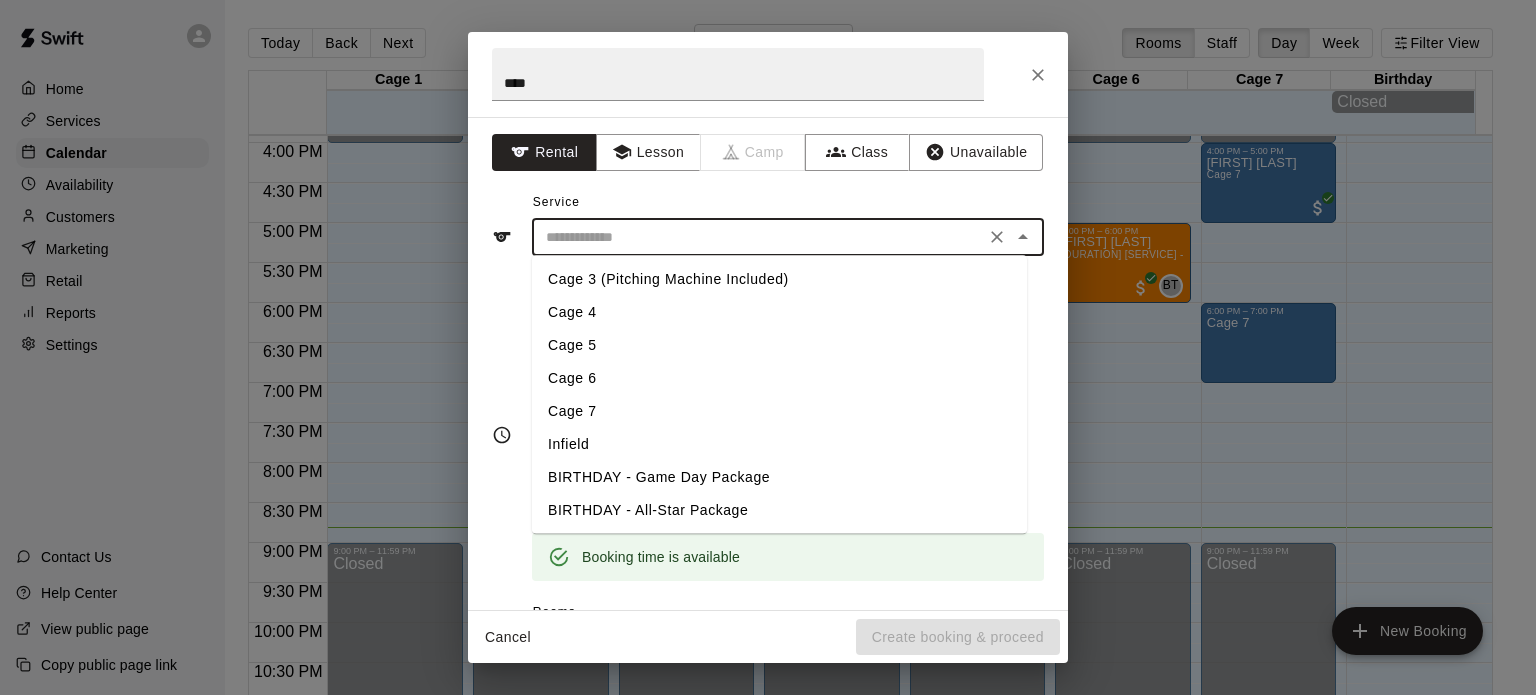click at bounding box center (758, 237) 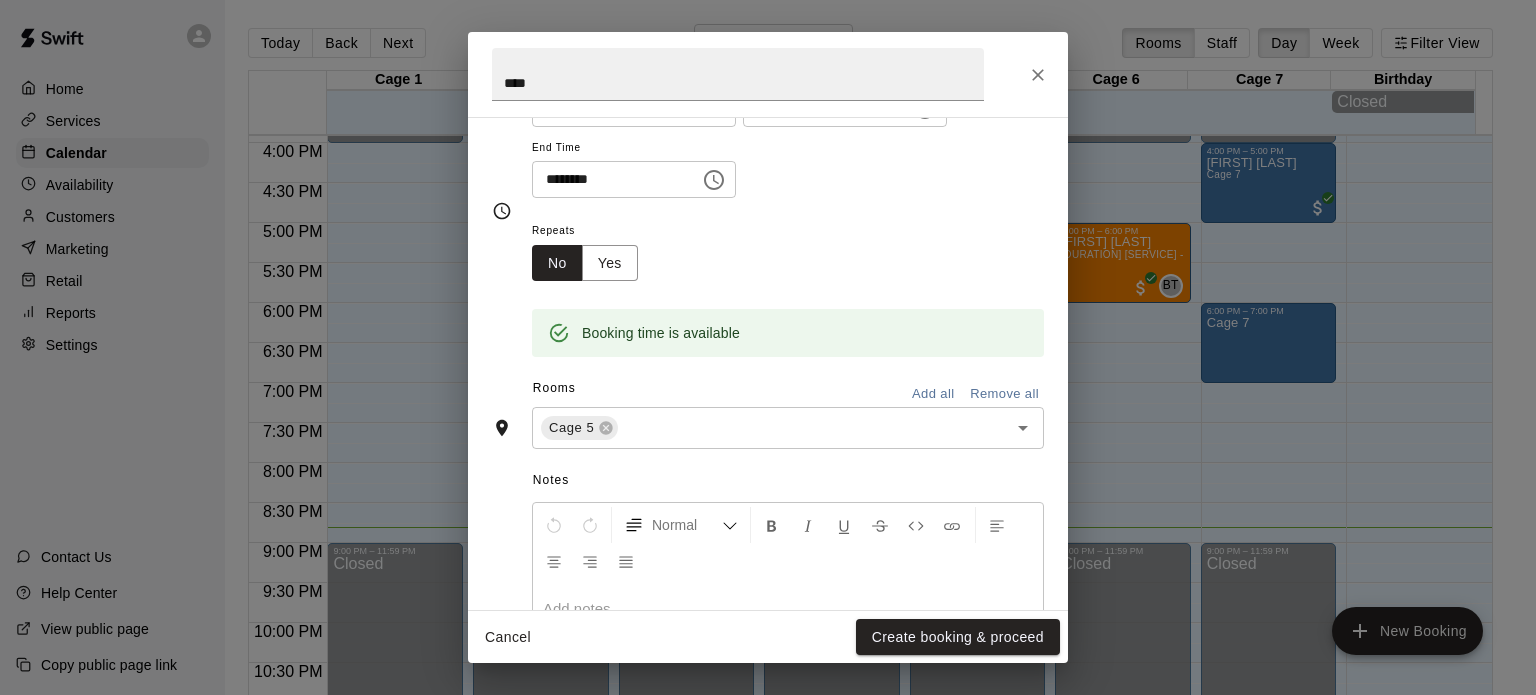 scroll, scrollTop: 384, scrollLeft: 0, axis: vertical 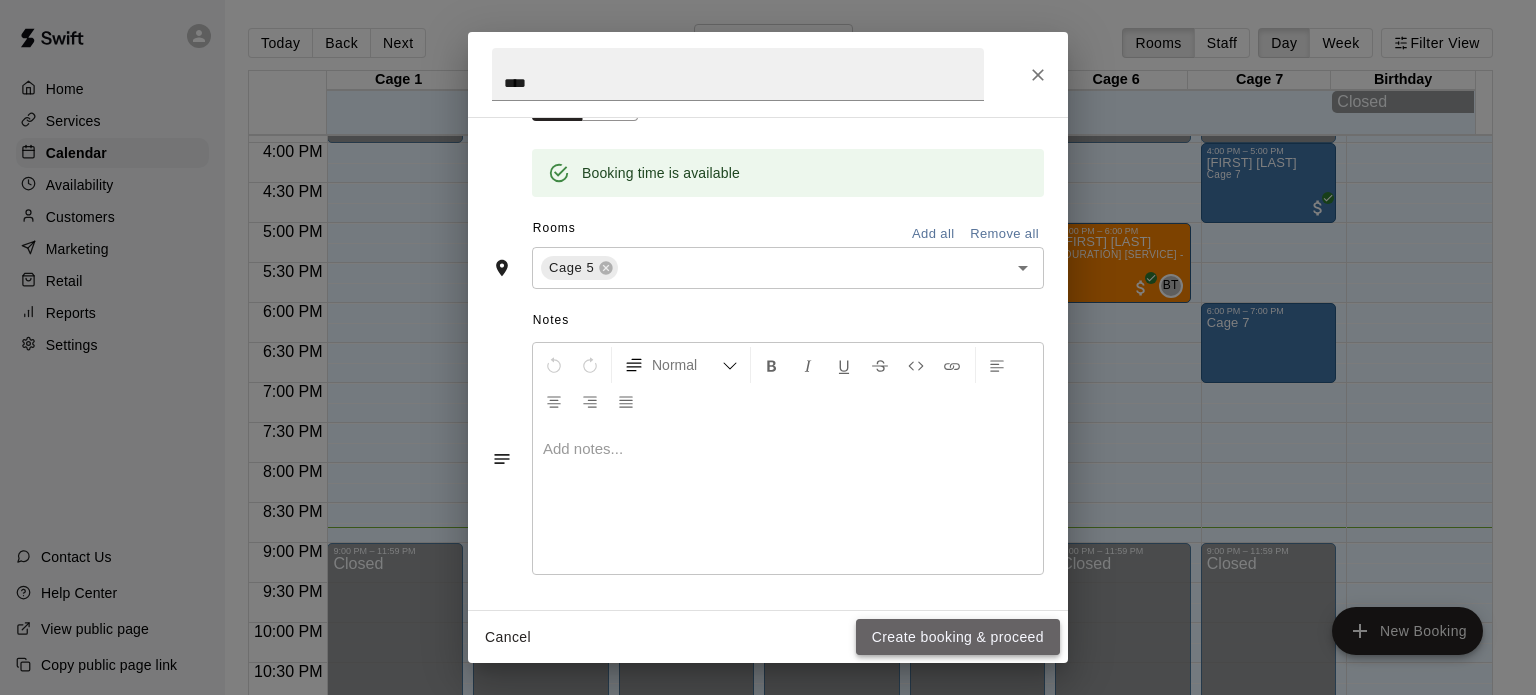 click on "Create booking & proceed" at bounding box center [958, 637] 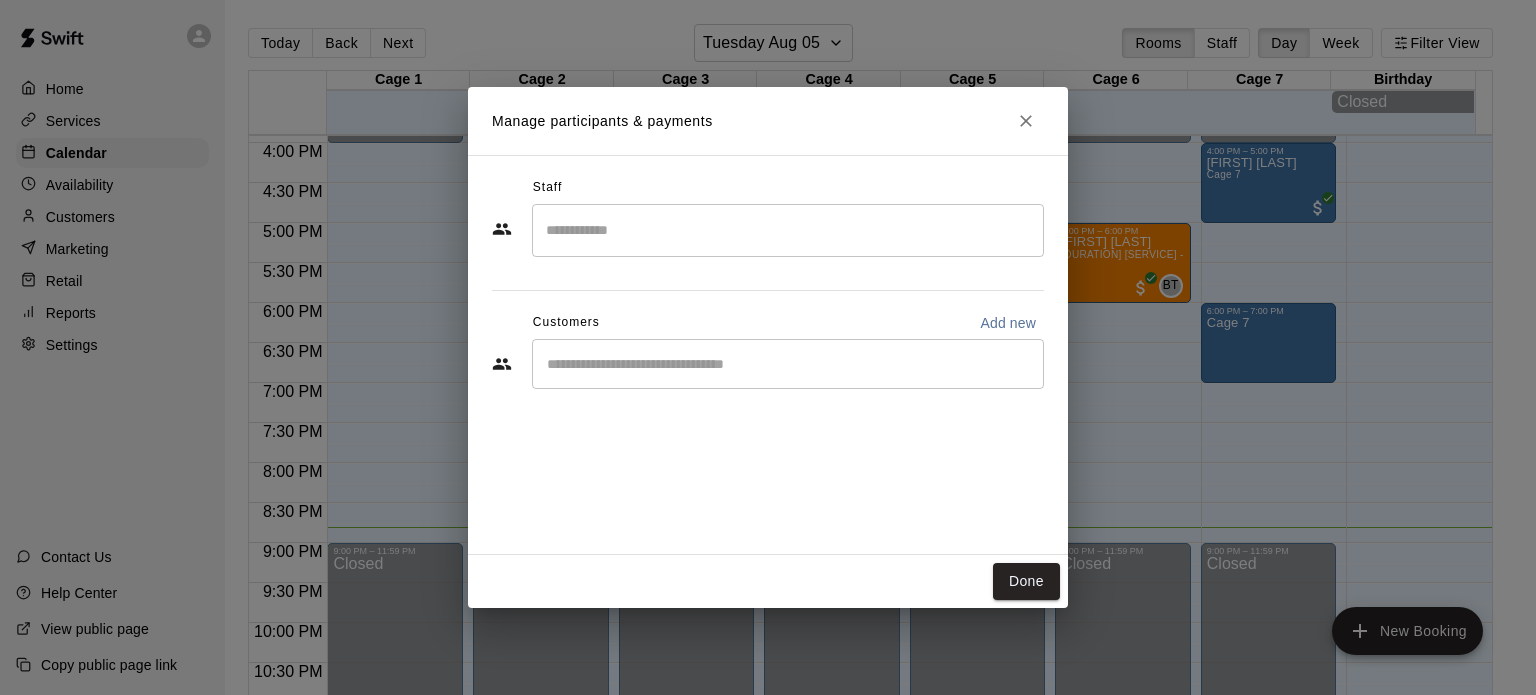 click at bounding box center [788, 364] 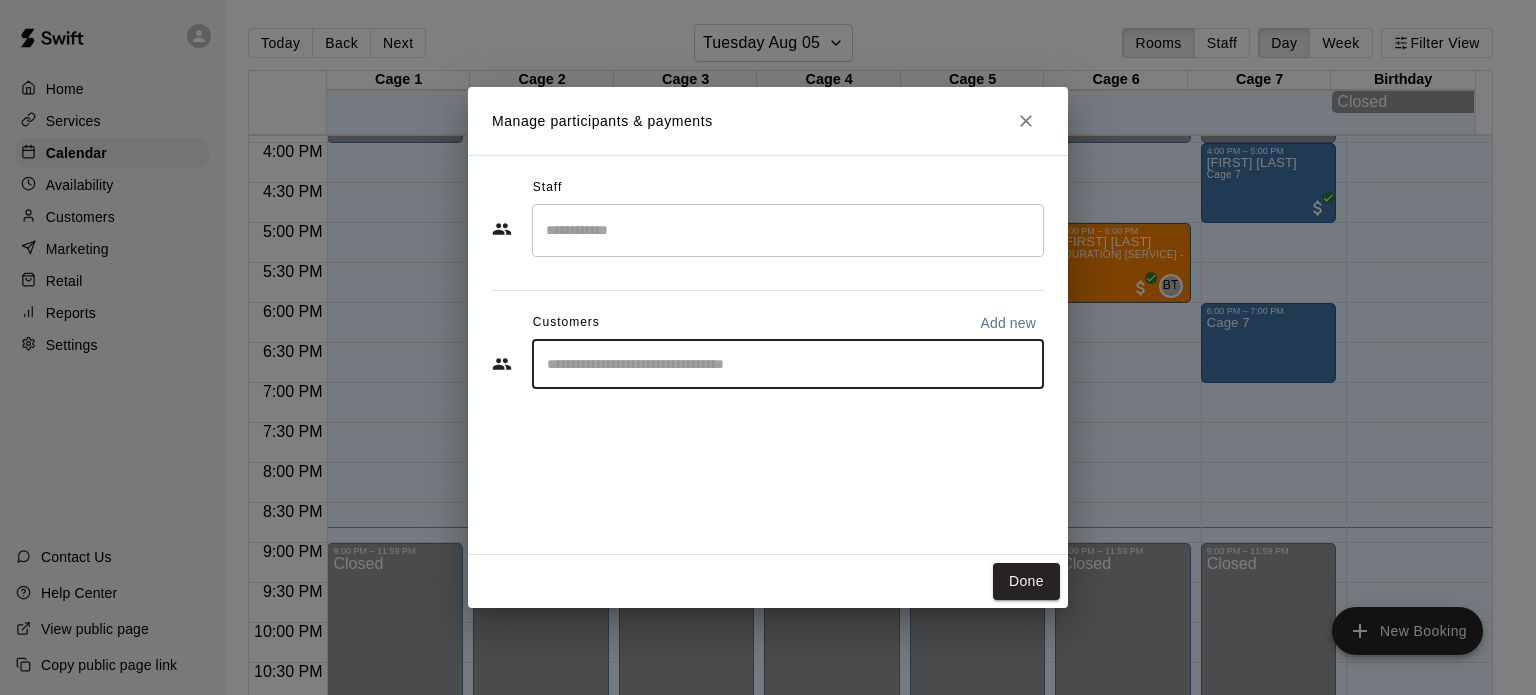 click on "Add new" at bounding box center (1008, 323) 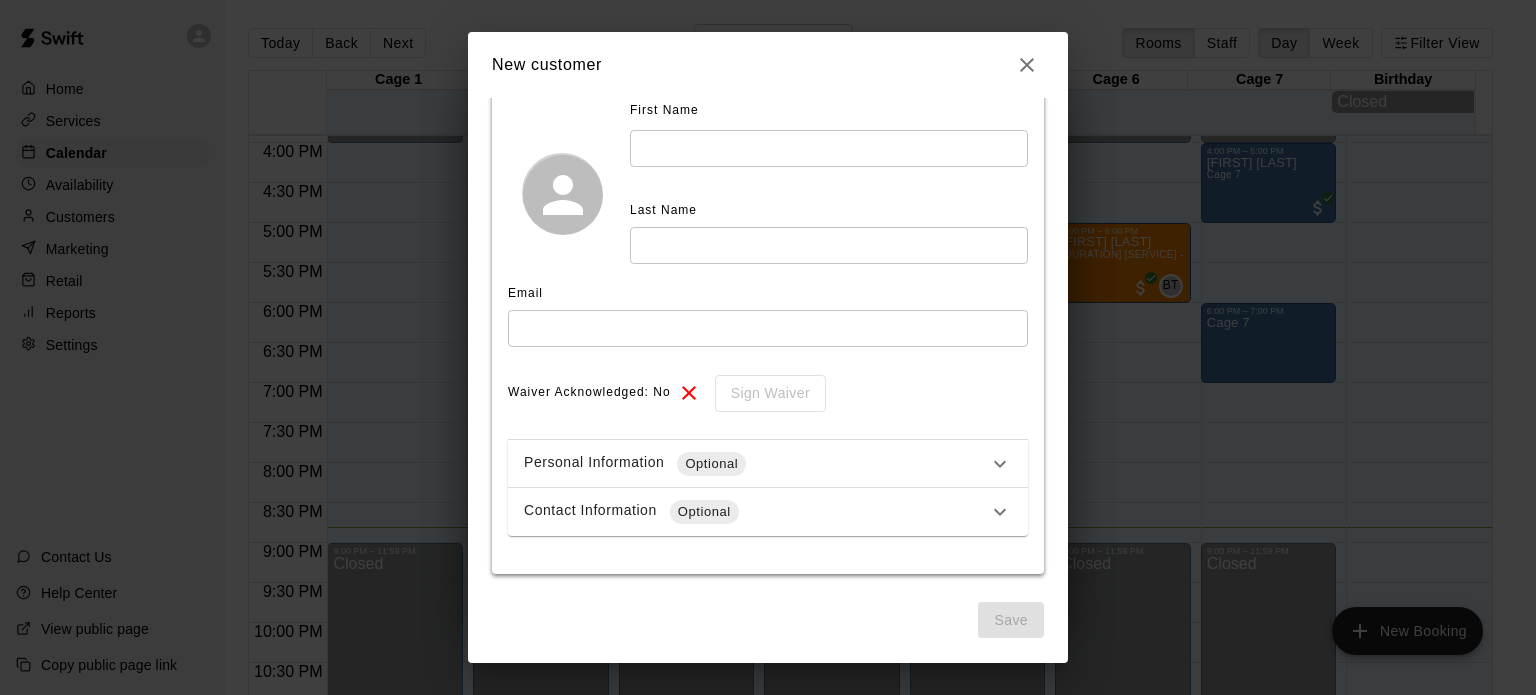 scroll, scrollTop: 130, scrollLeft: 0, axis: vertical 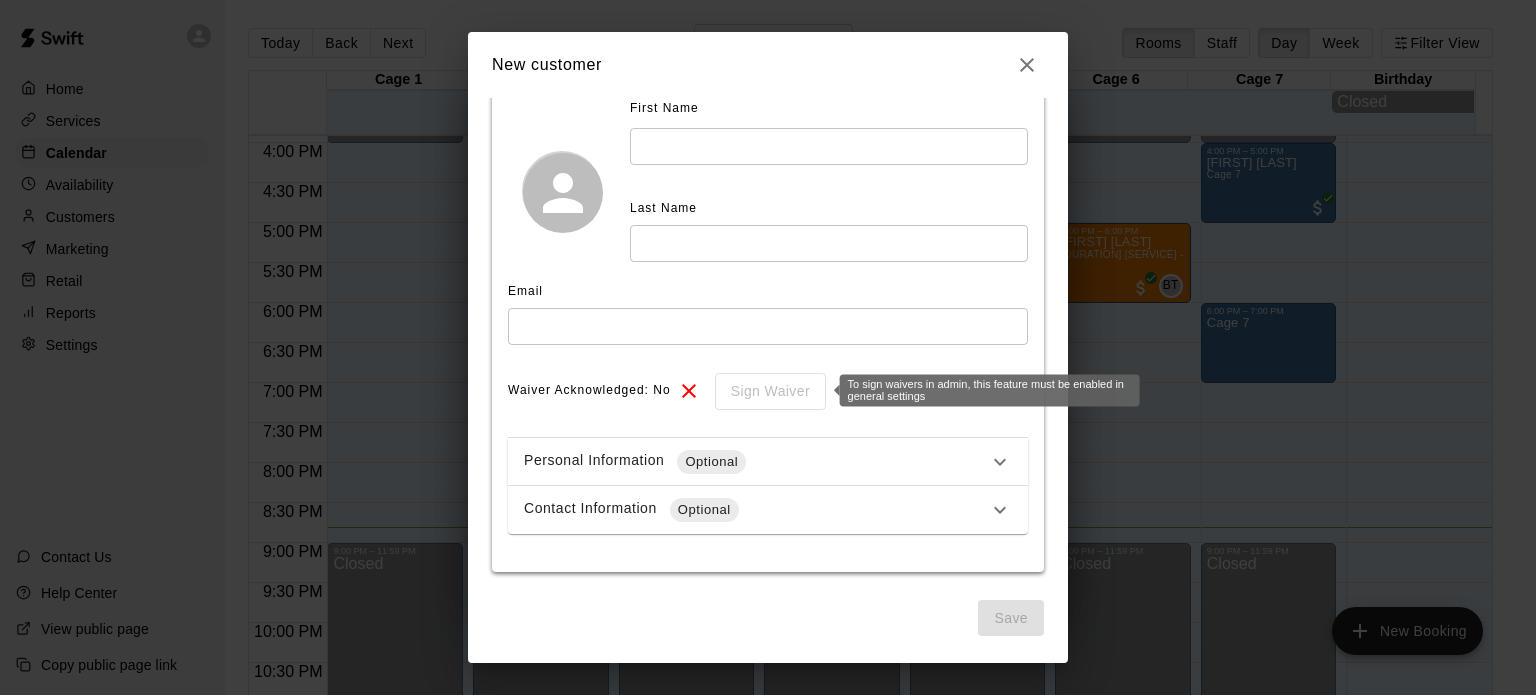 click on "Sign Waiver" at bounding box center (763, 391) 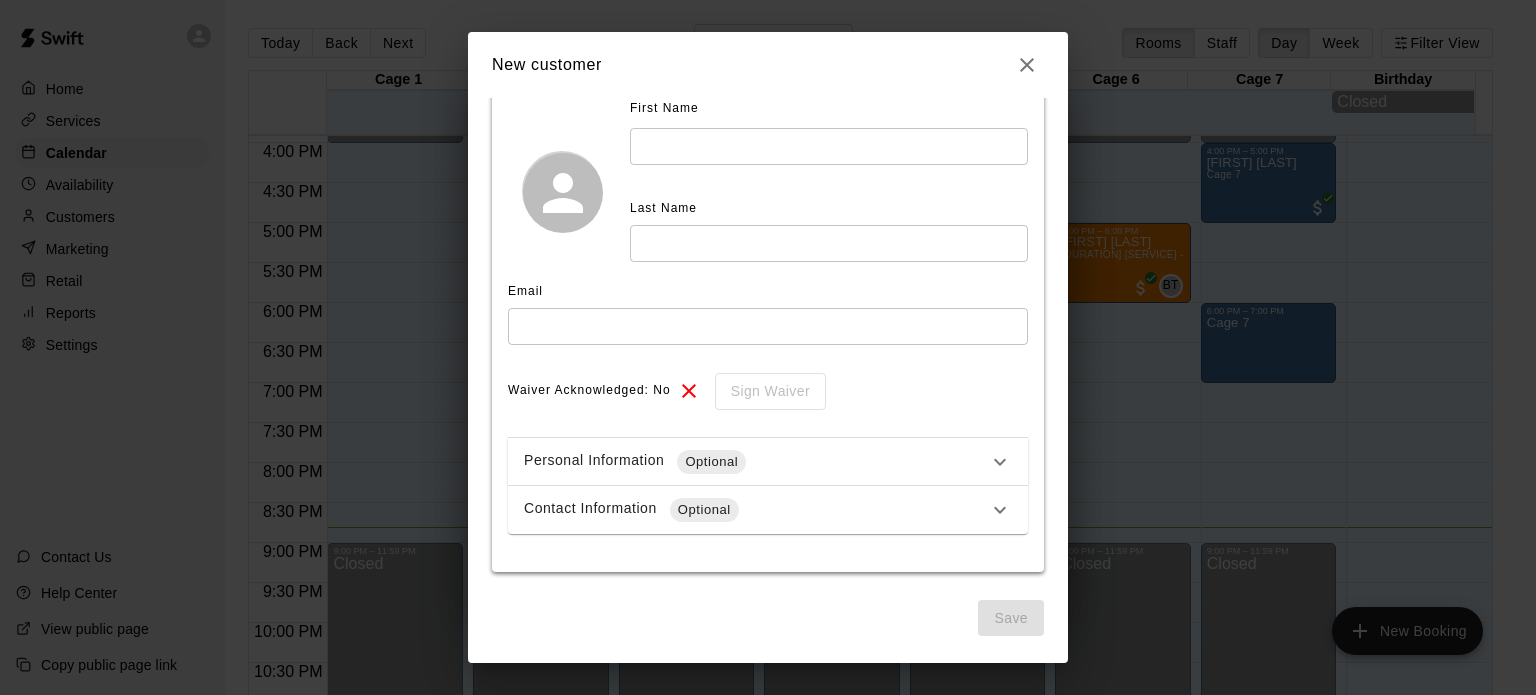 click 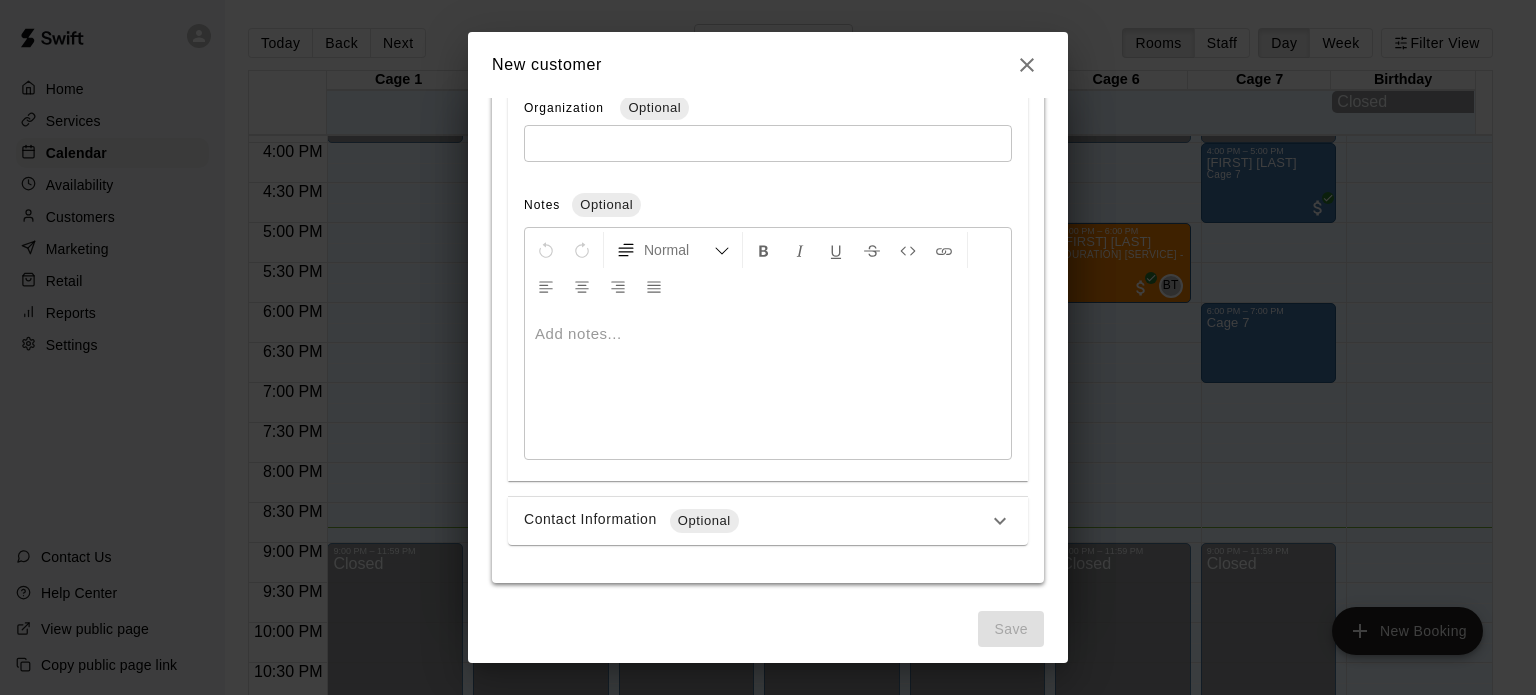 scroll, scrollTop: 880, scrollLeft: 0, axis: vertical 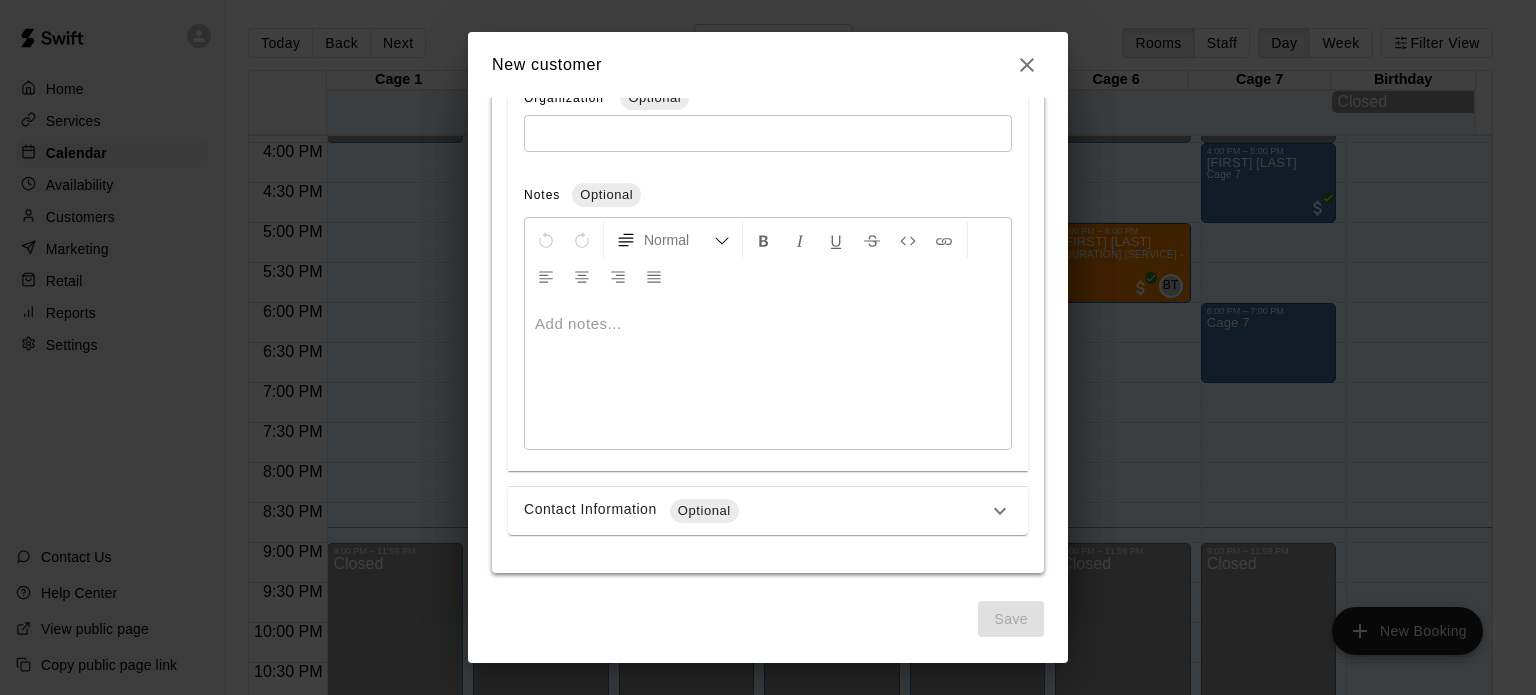 click 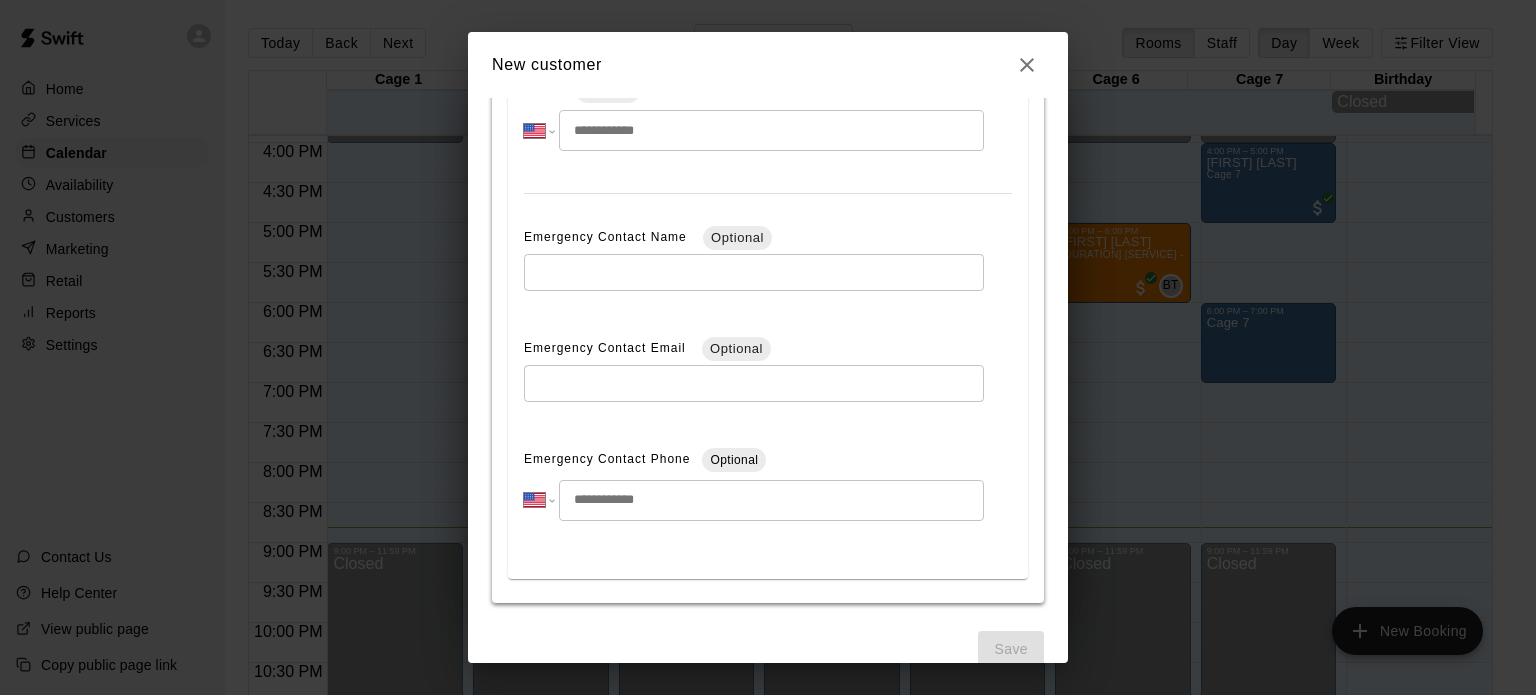 scroll, scrollTop: 1510, scrollLeft: 0, axis: vertical 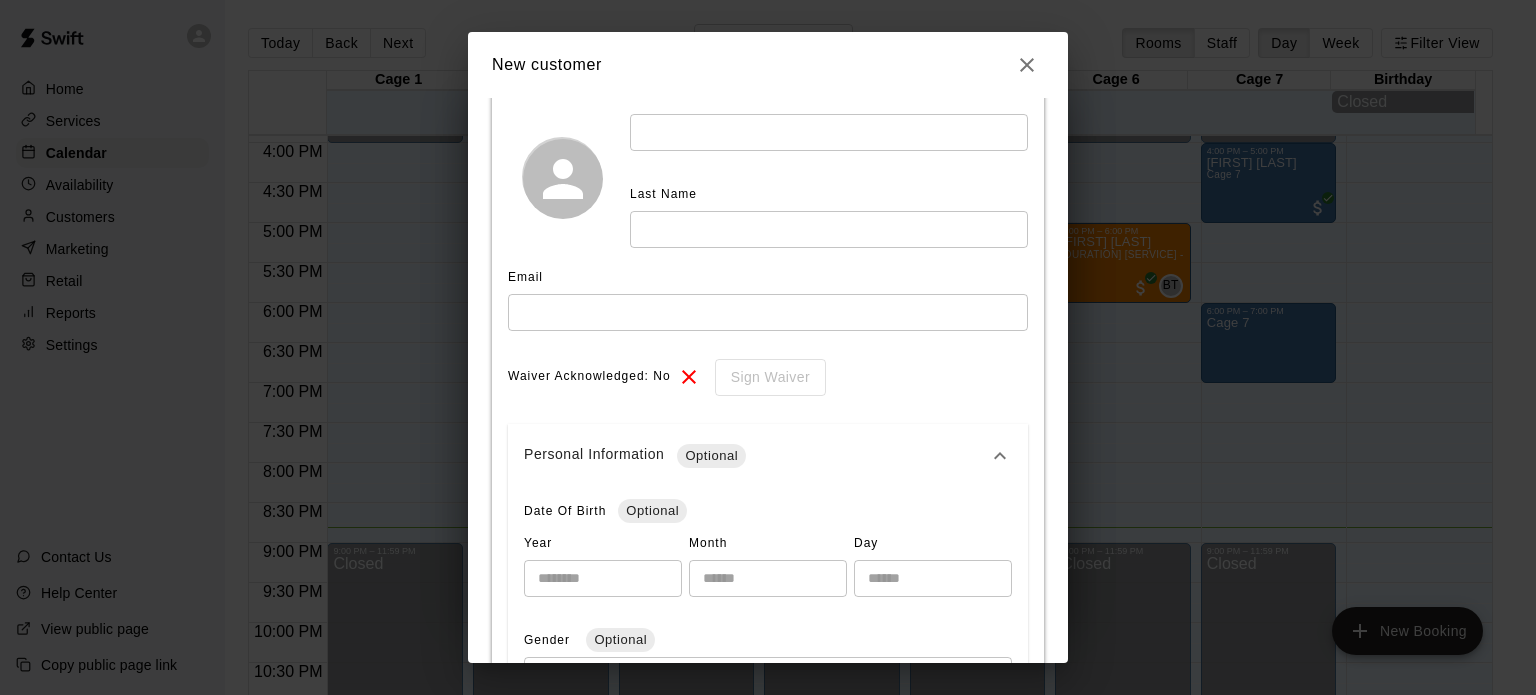 click on "Date Of Birth Optional" at bounding box center [768, 512] 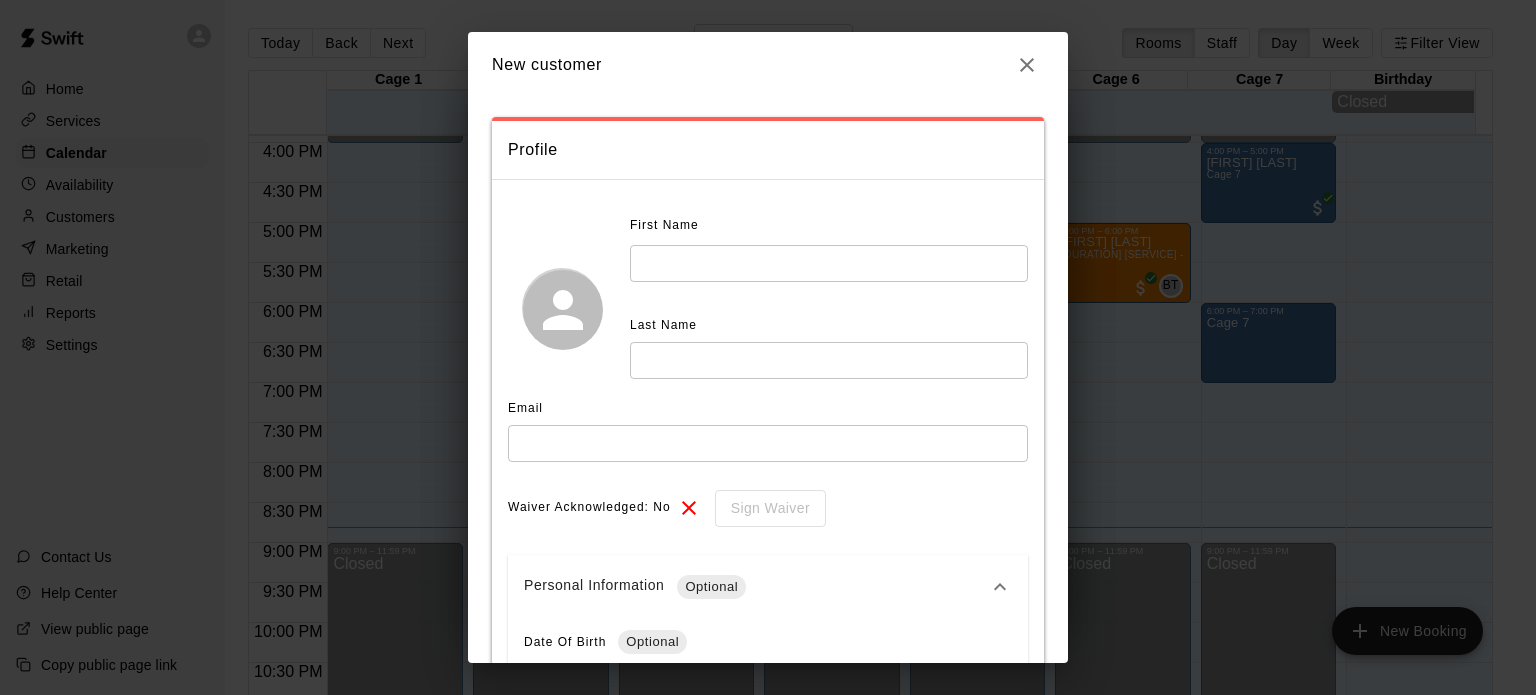 click at bounding box center [829, 263] 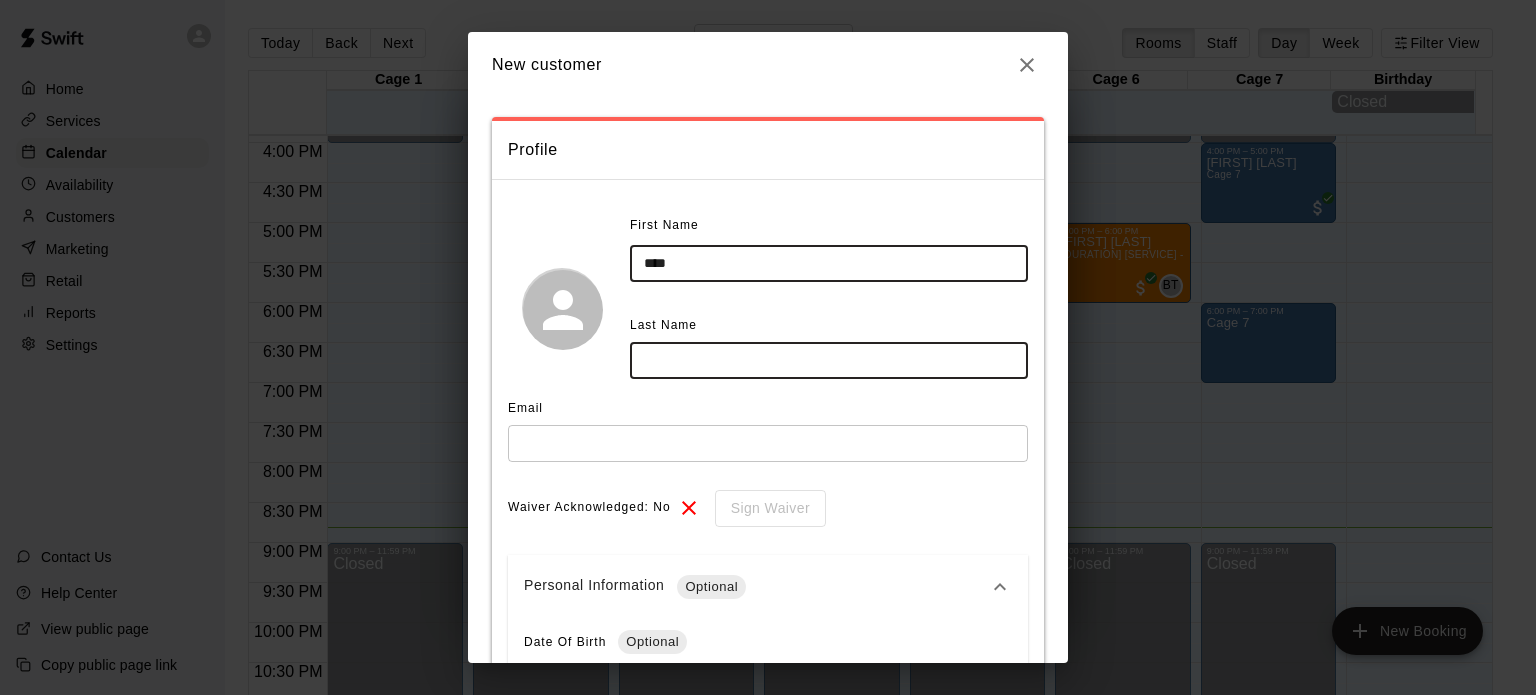 type on "****" 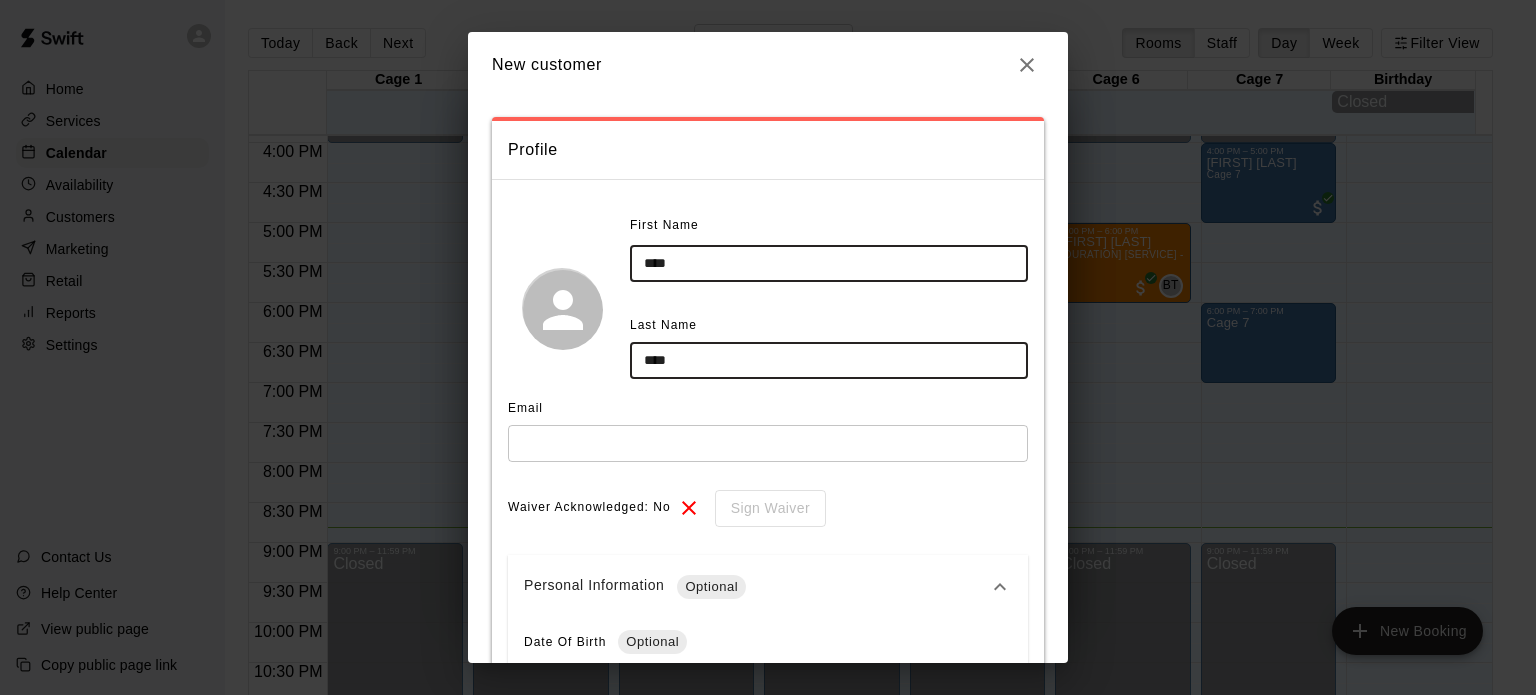 type on "****" 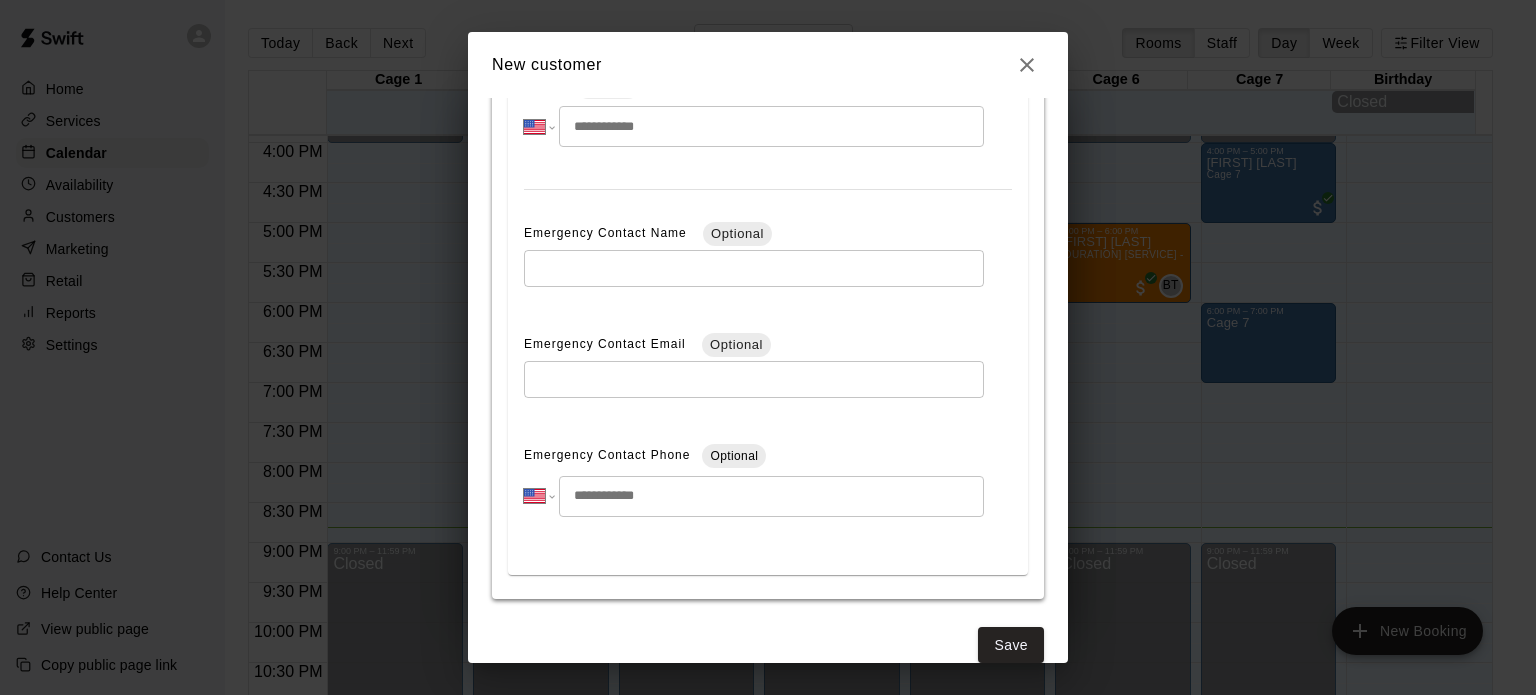 scroll, scrollTop: 1510, scrollLeft: 0, axis: vertical 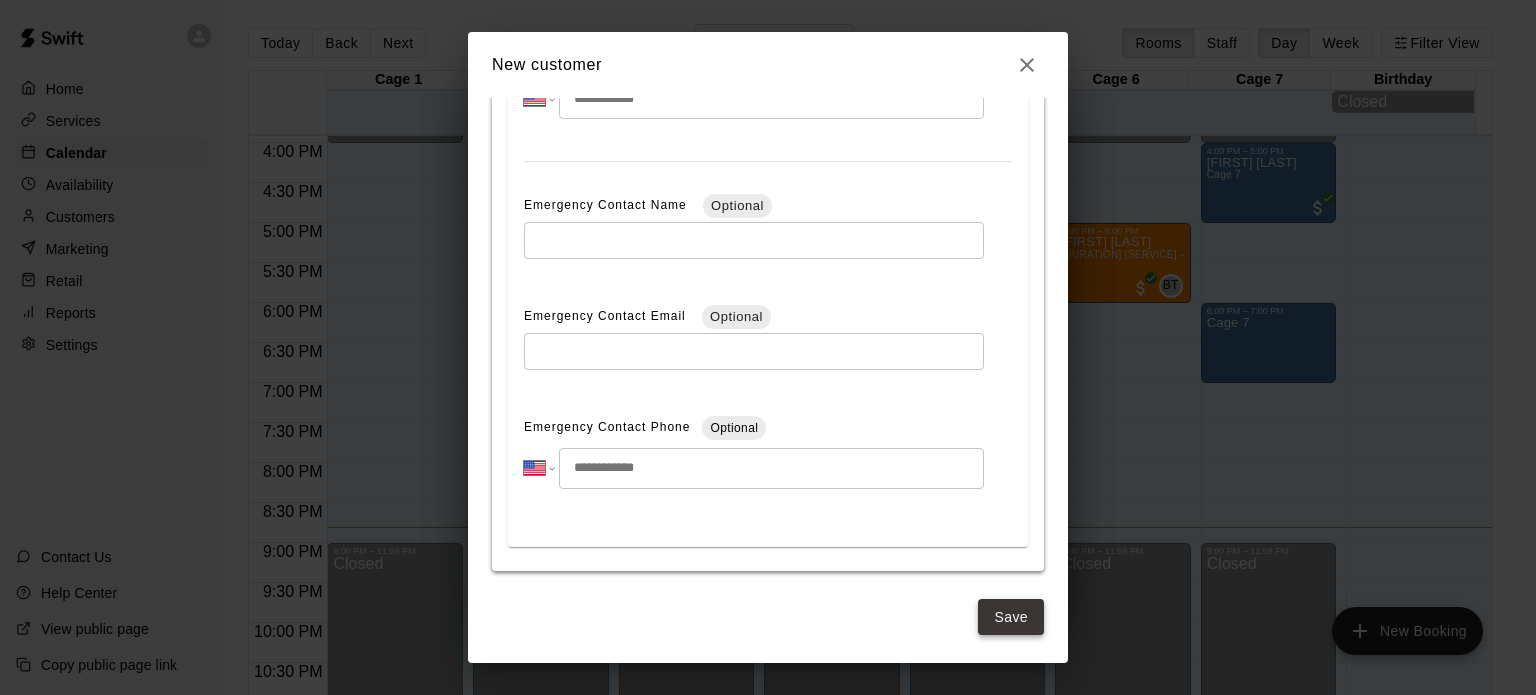 type on "**********" 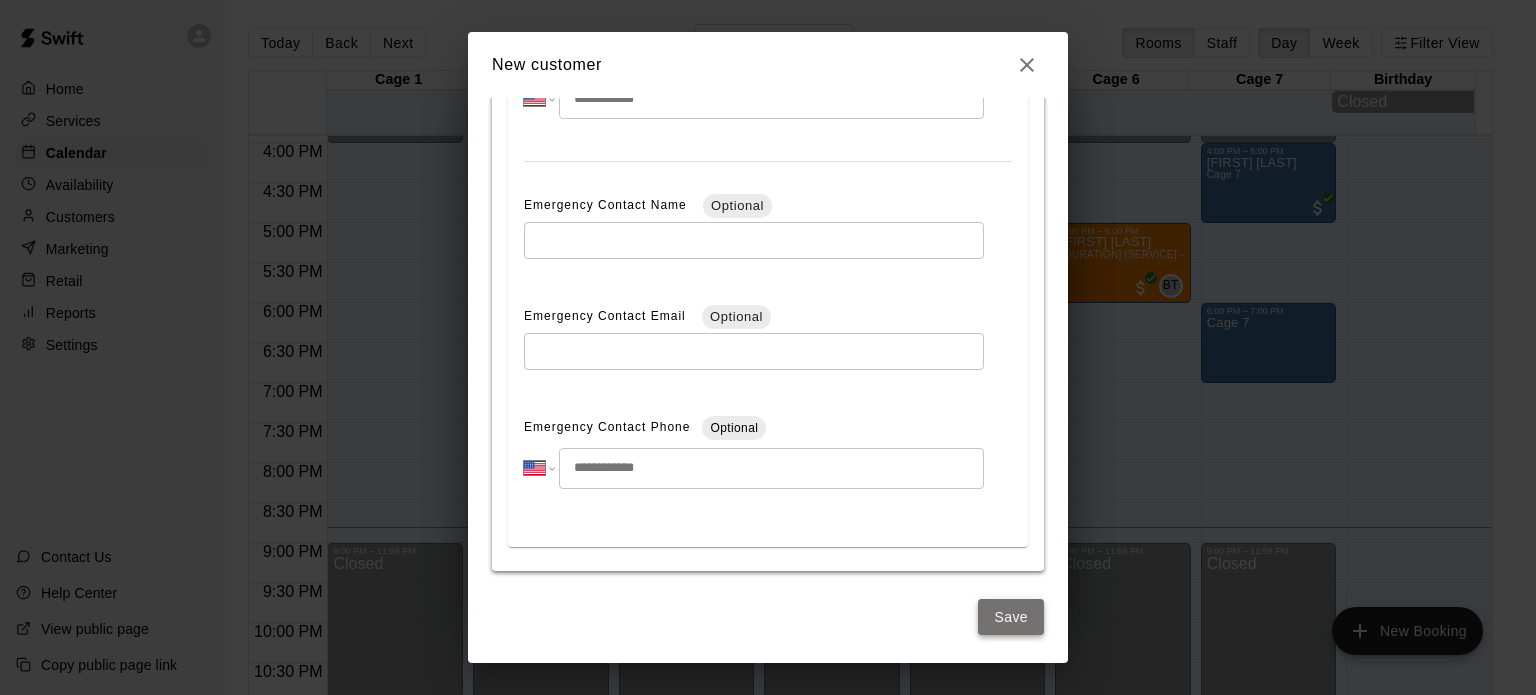 click on "Save" at bounding box center (1011, 617) 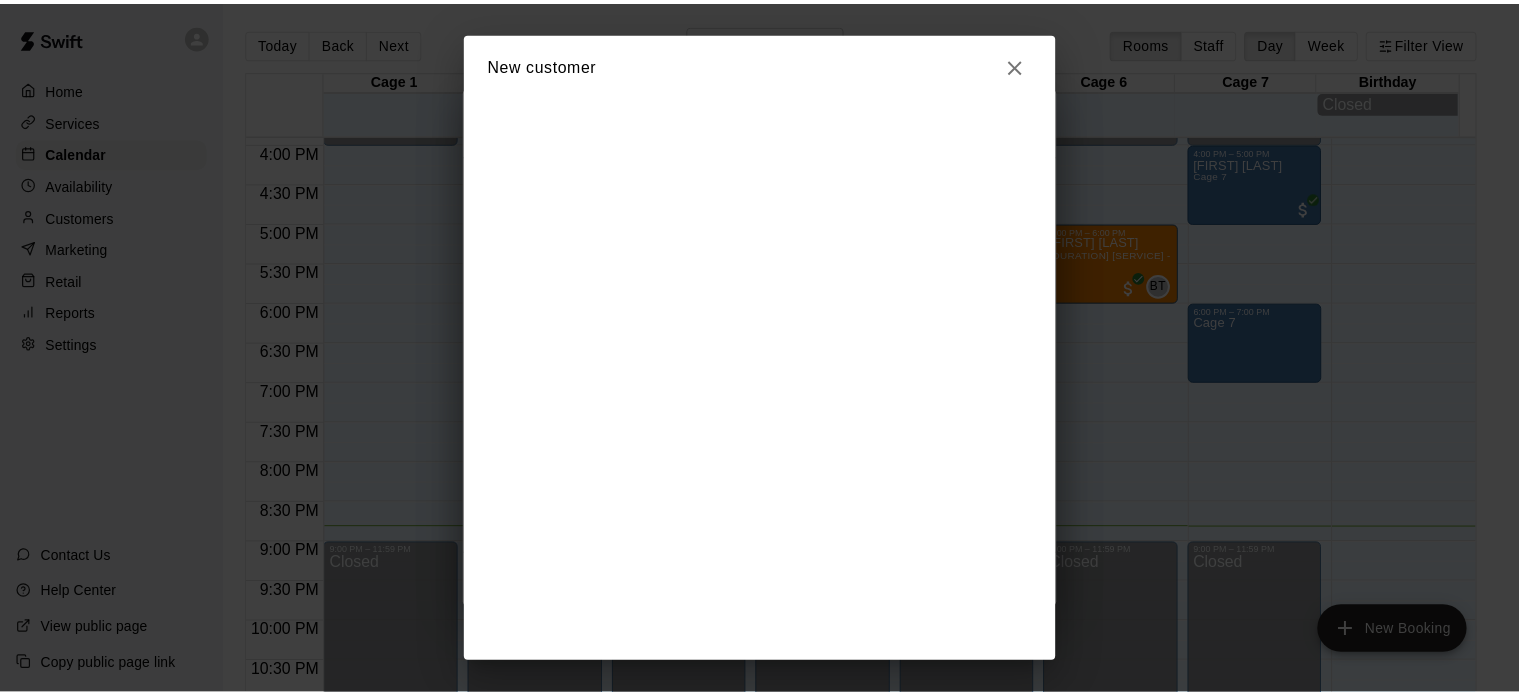 scroll, scrollTop: 121, scrollLeft: 0, axis: vertical 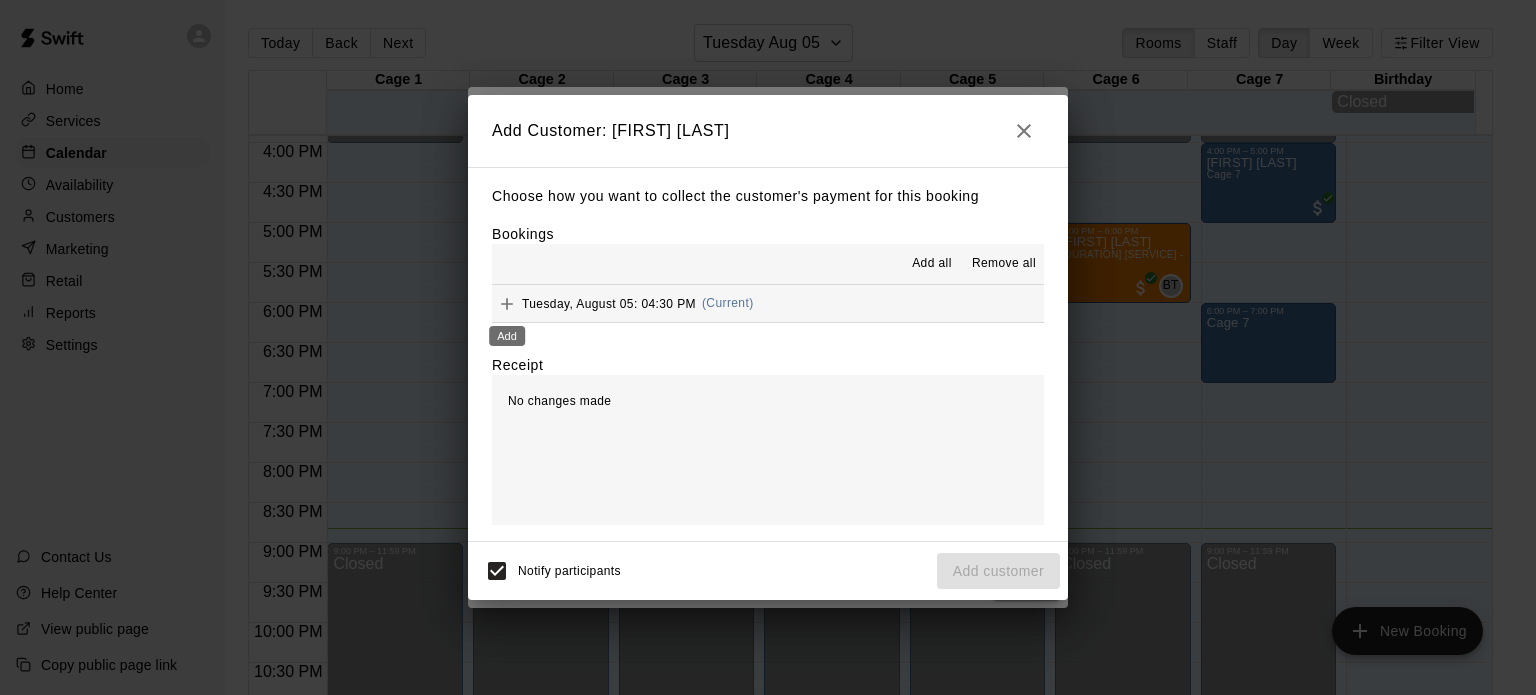 click 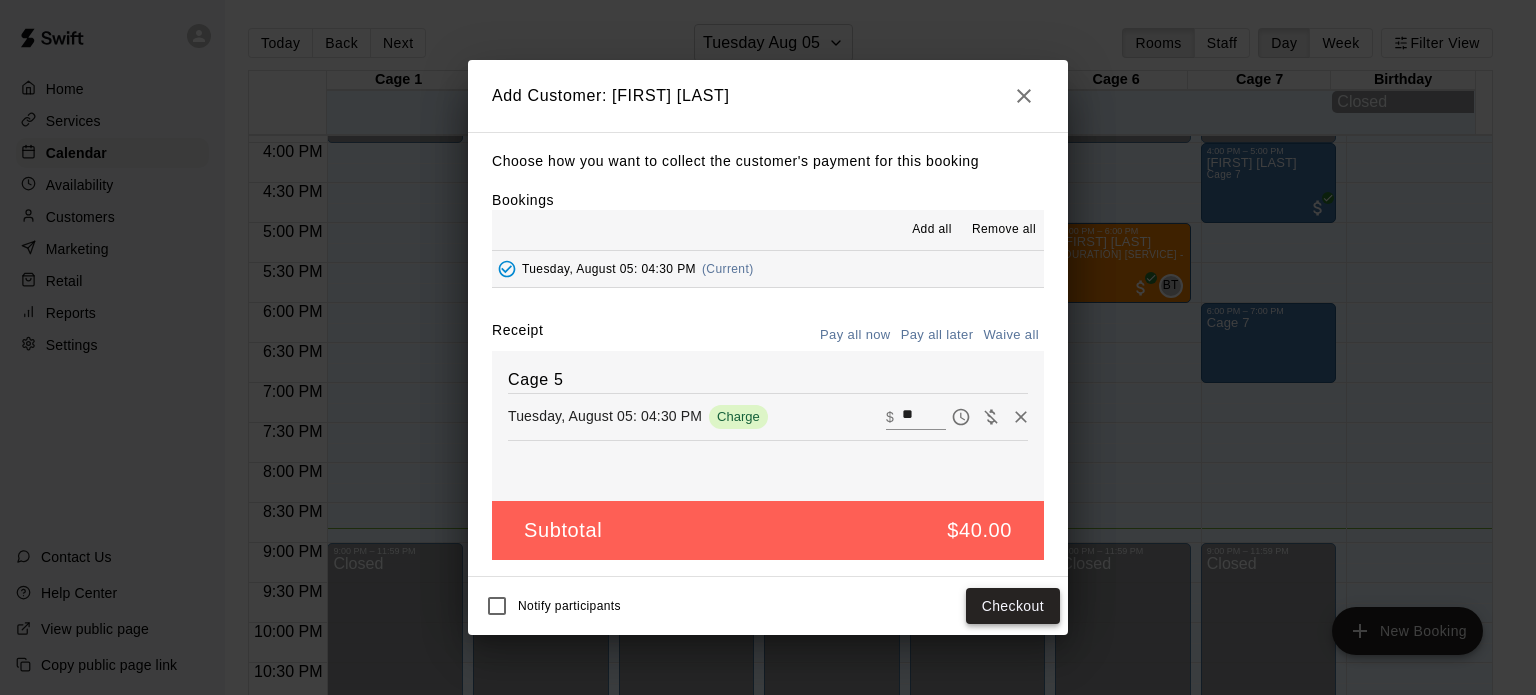 click on "Checkout" at bounding box center [1013, 606] 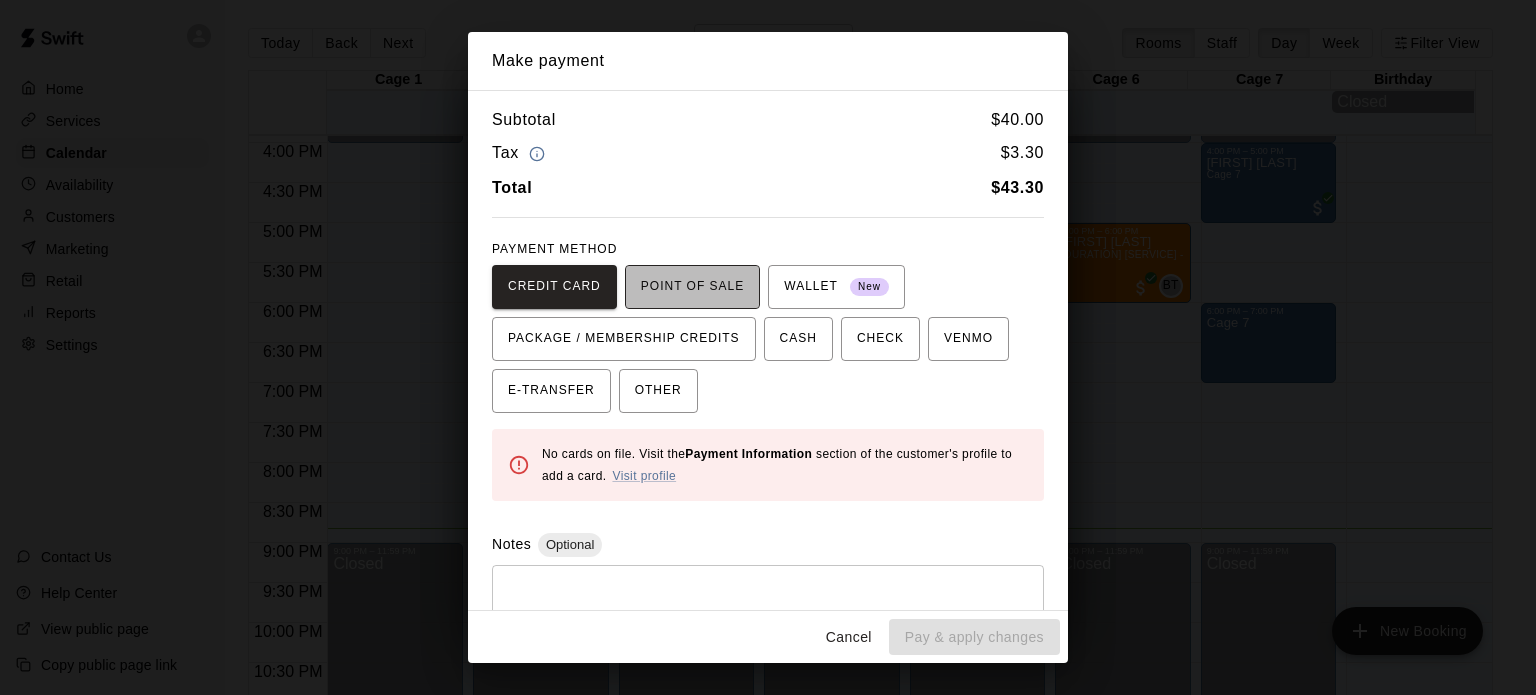 click on "POINT OF SALE" at bounding box center (692, 287) 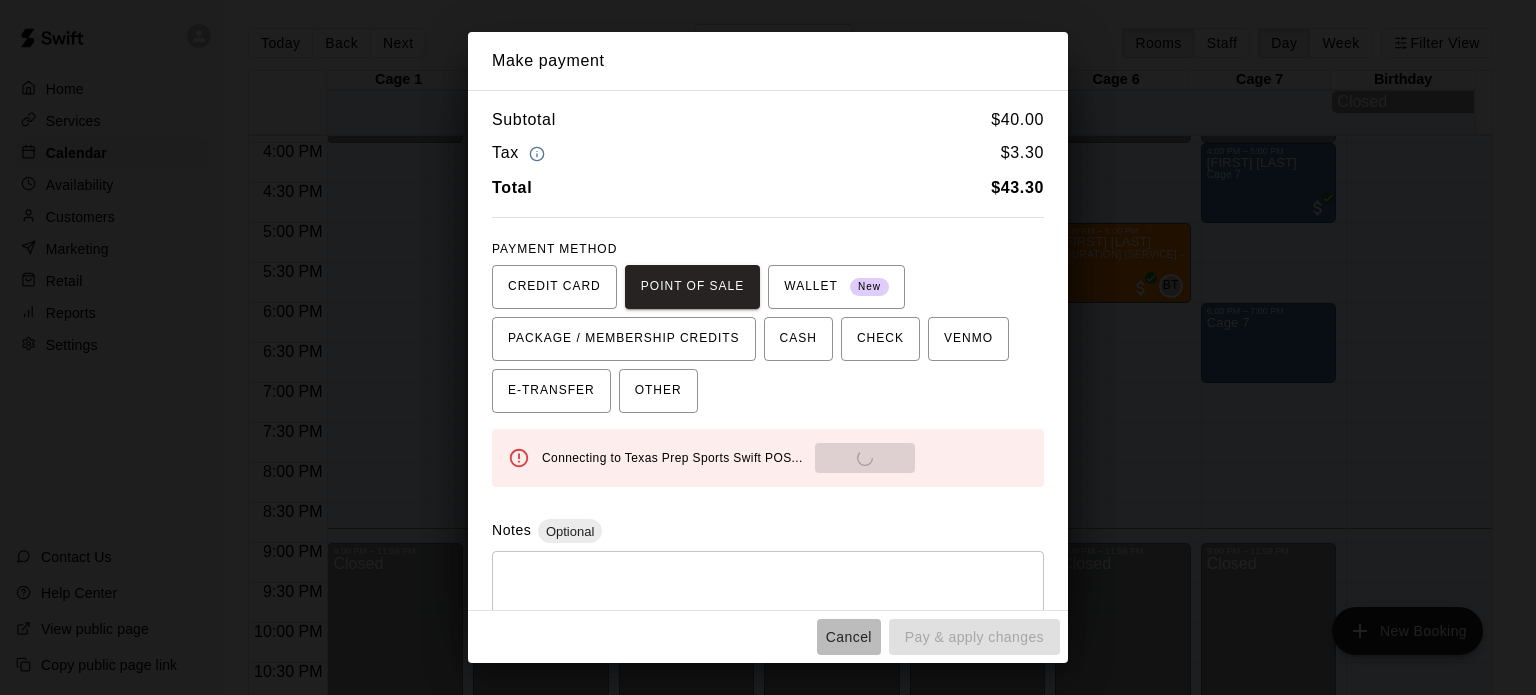 click on "Cancel" at bounding box center [849, 637] 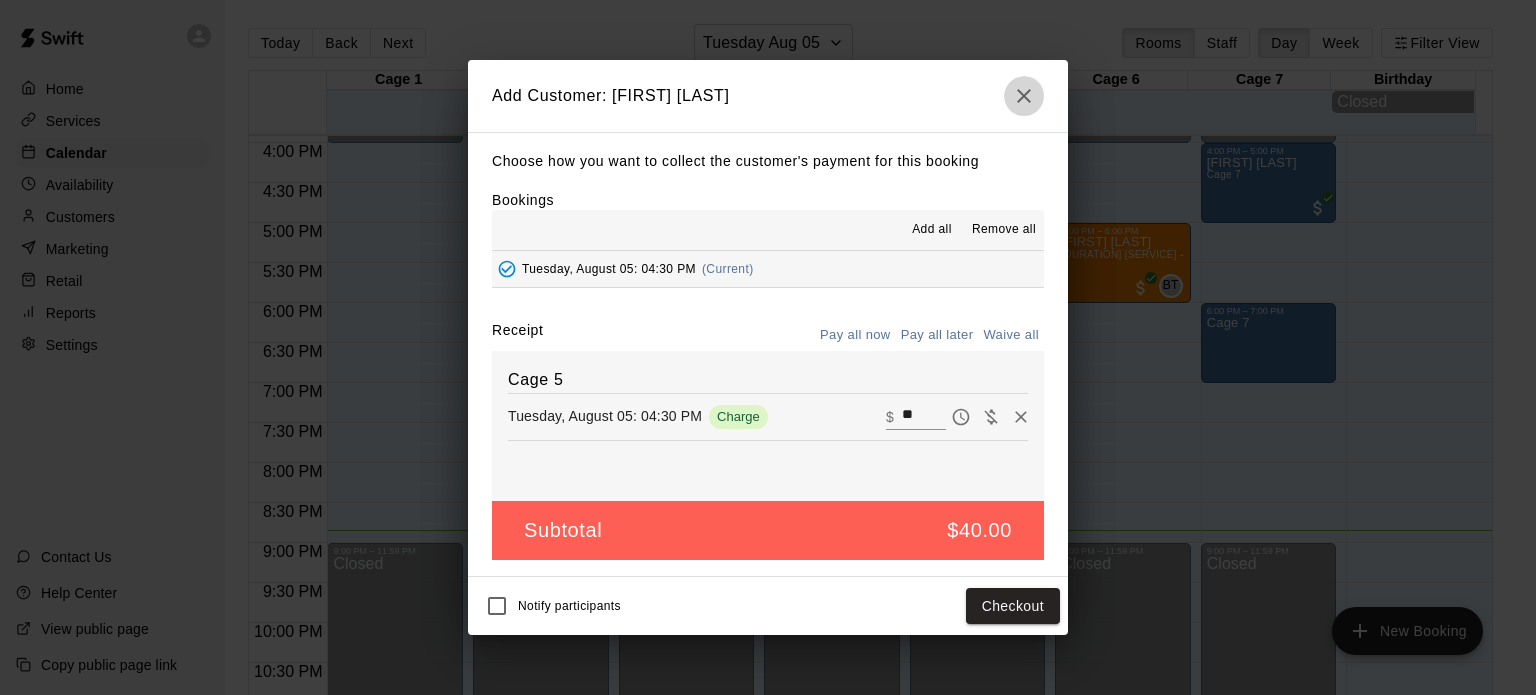 click 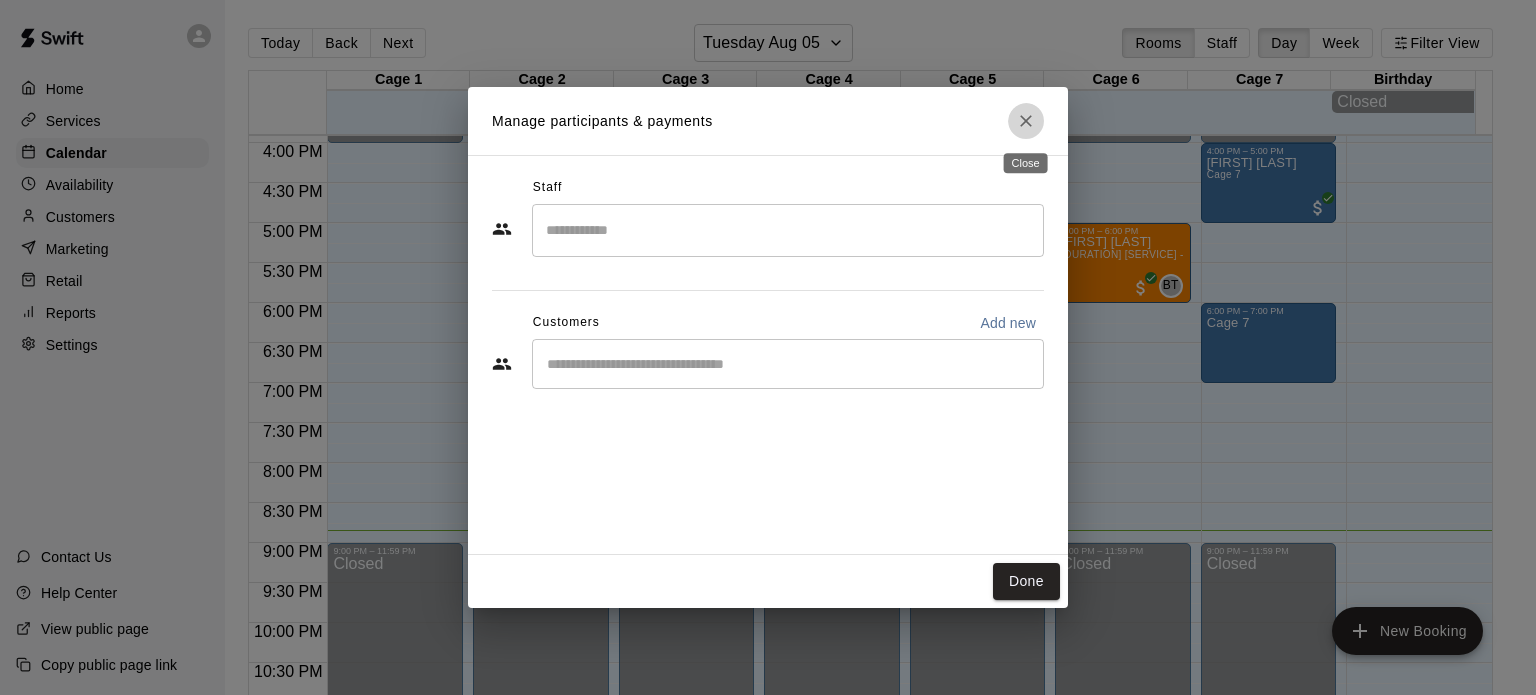 click 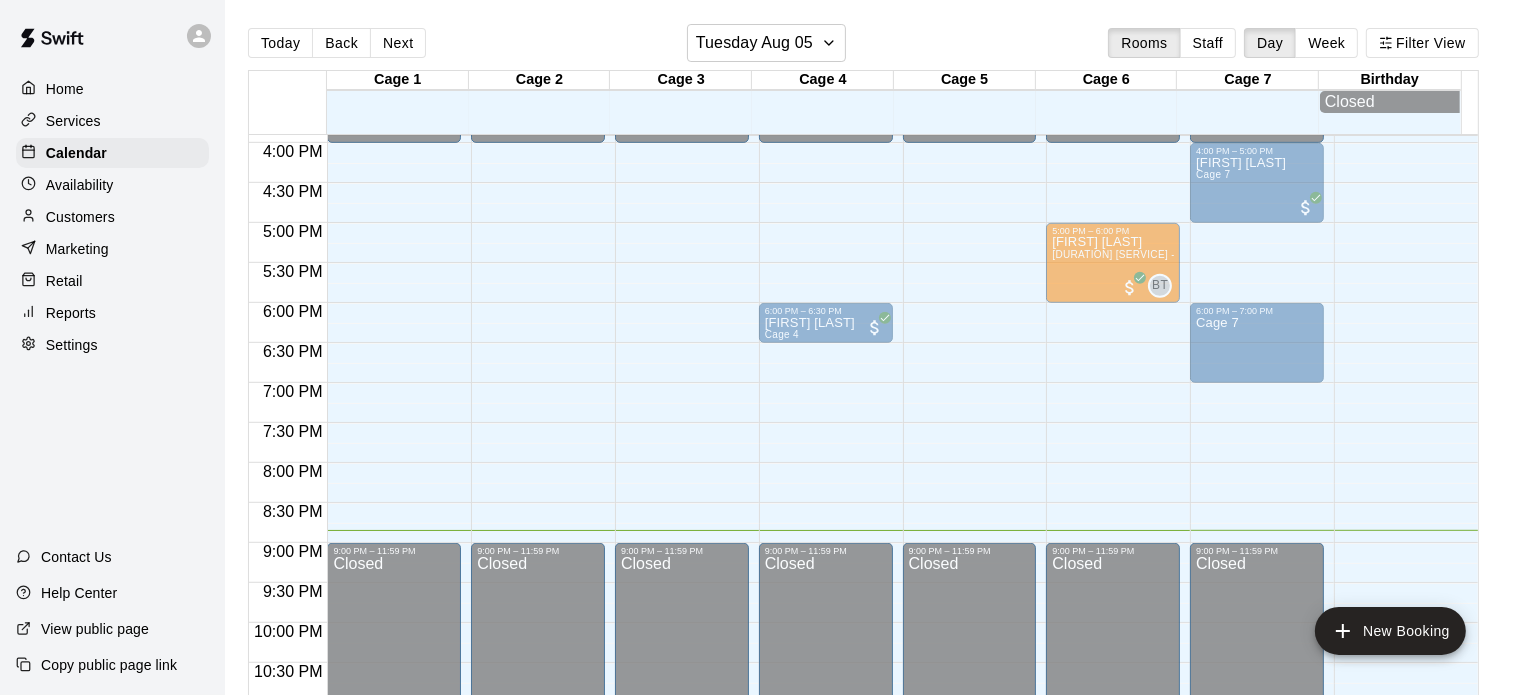 click on "Test" at bounding box center [926, 203] 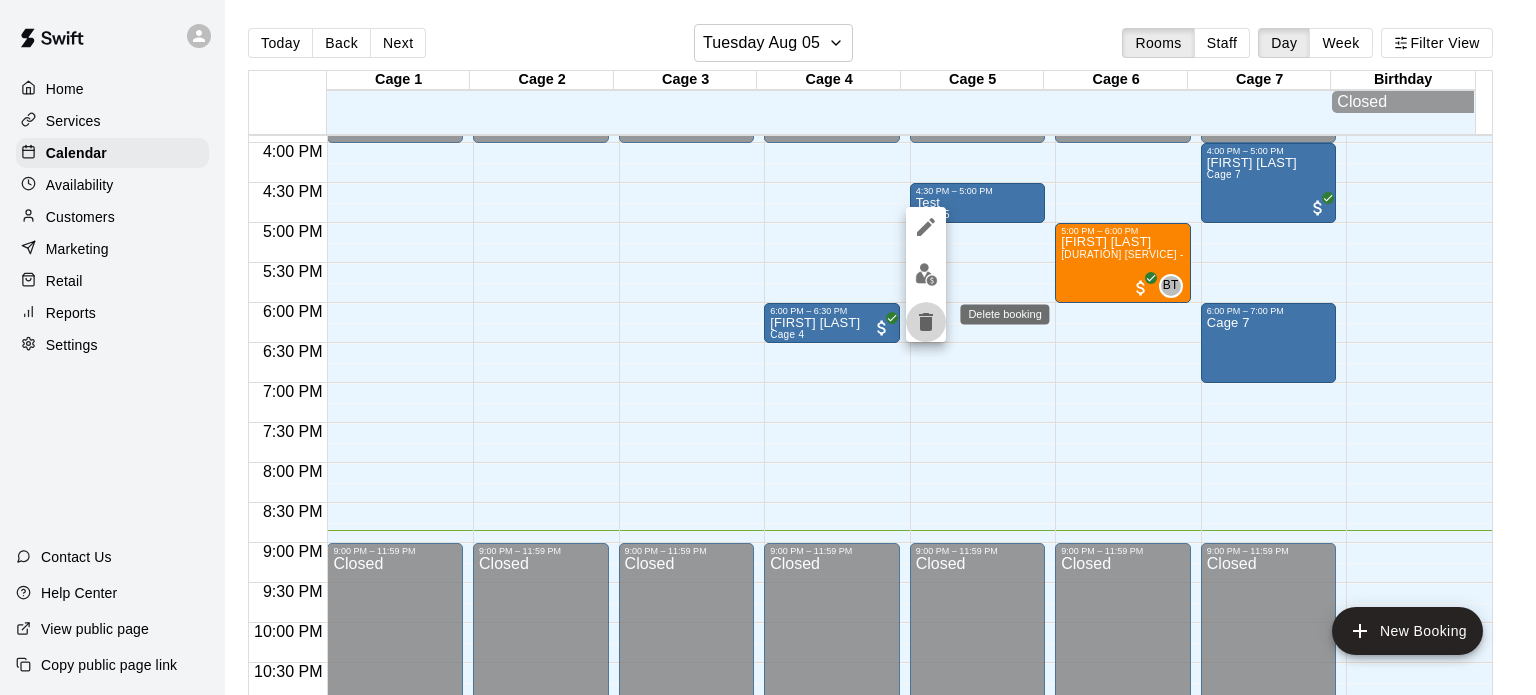 click 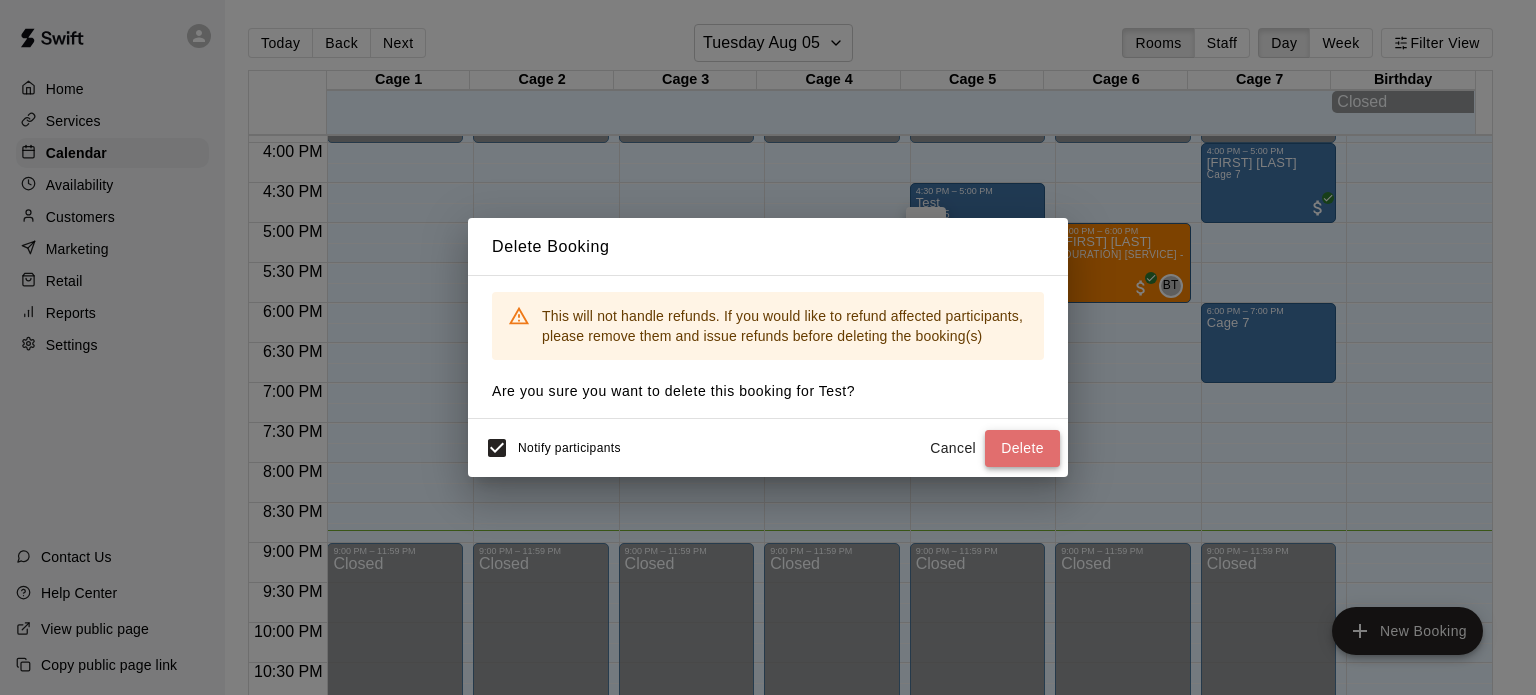 click on "Delete" at bounding box center (1022, 448) 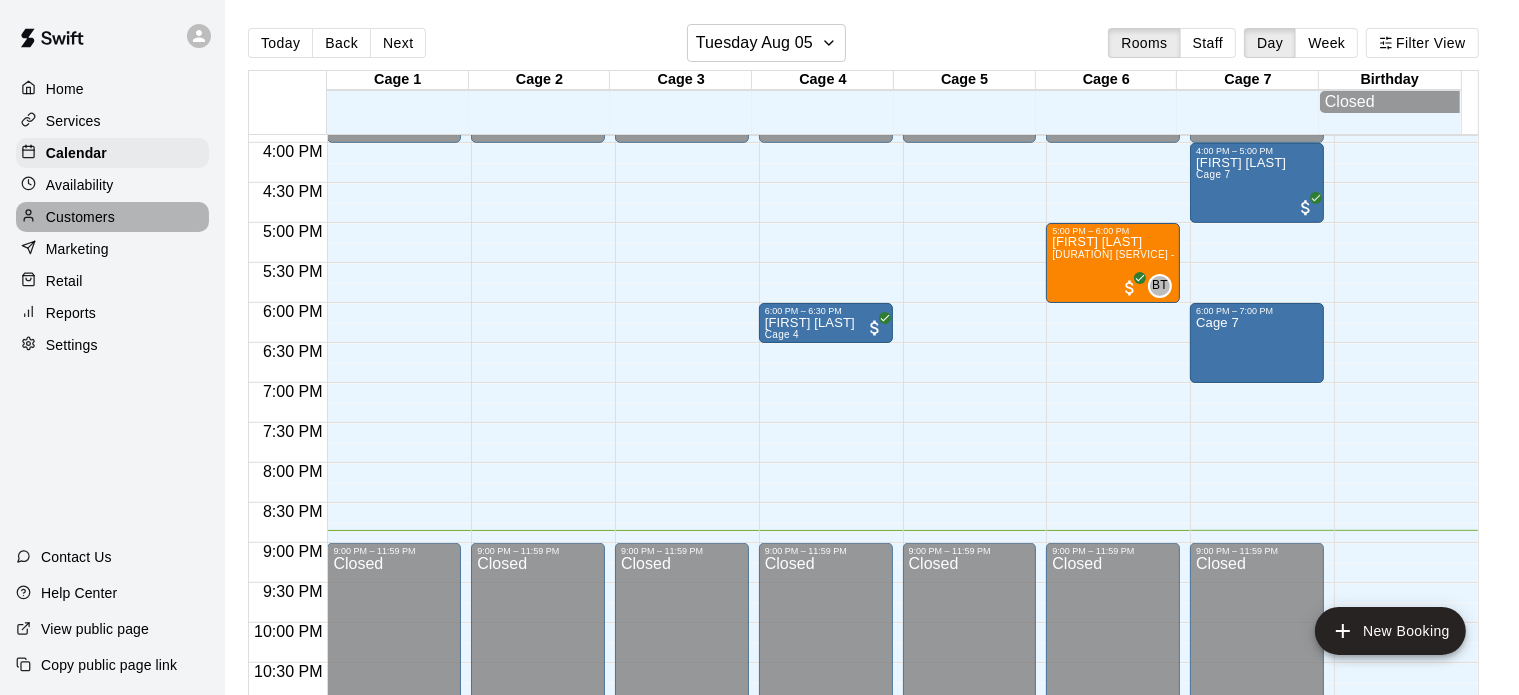 click on "Customers" at bounding box center (80, 217) 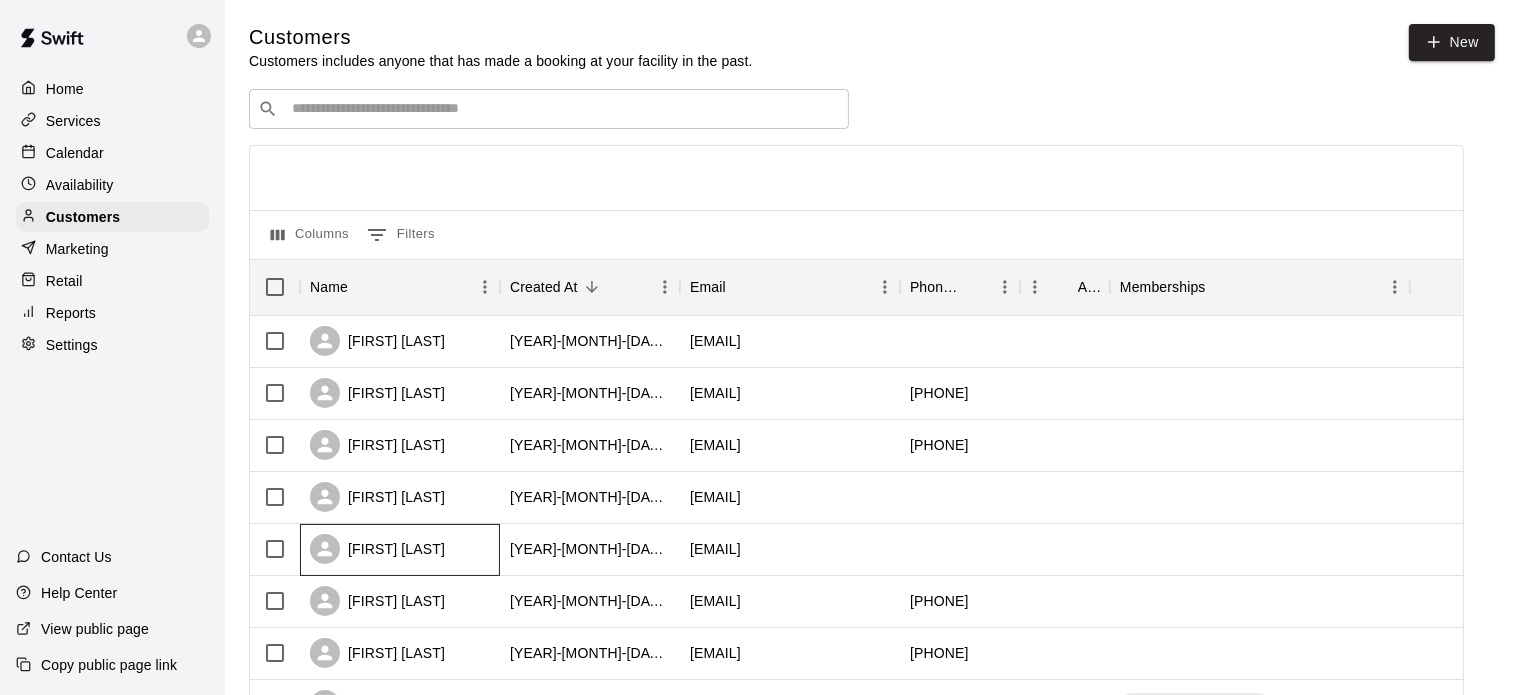 click on "[FIRST] [LAST]" at bounding box center [400, 550] 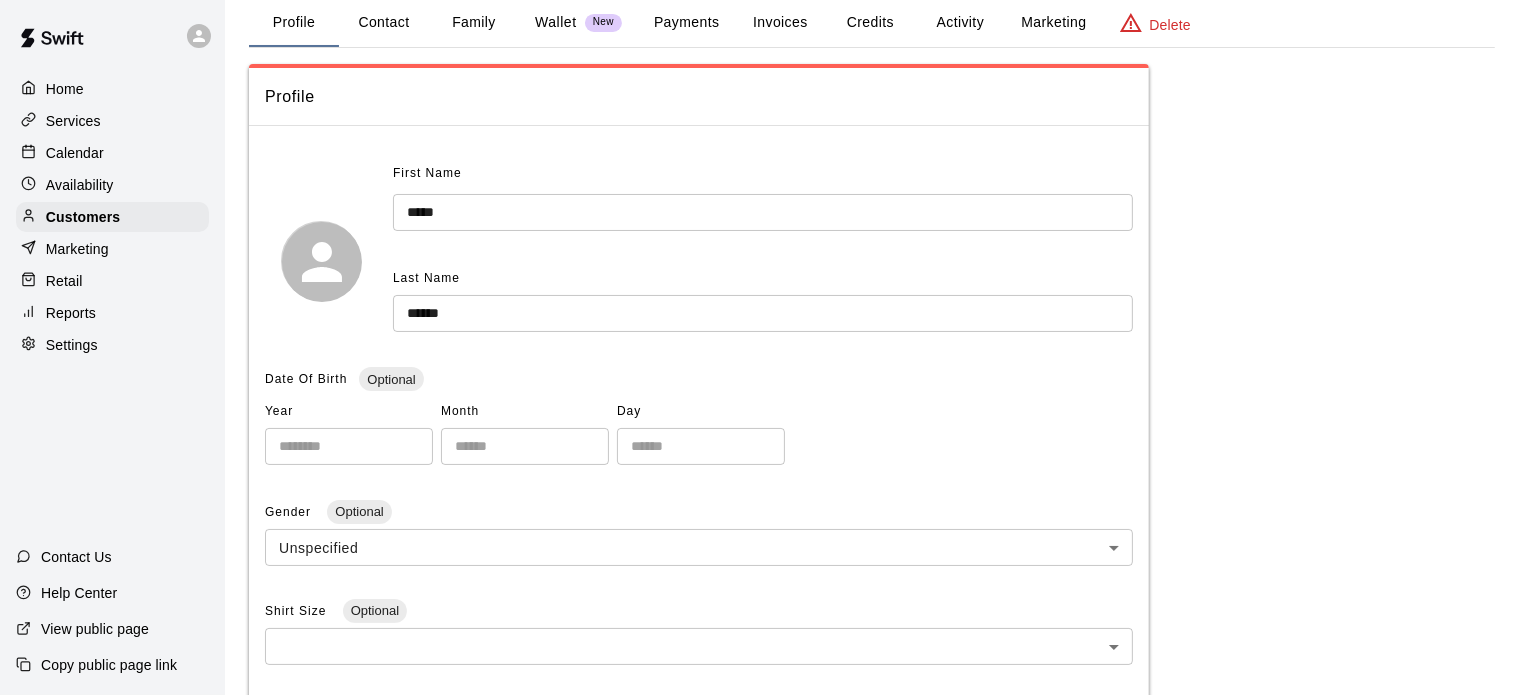 scroll, scrollTop: 0, scrollLeft: 0, axis: both 